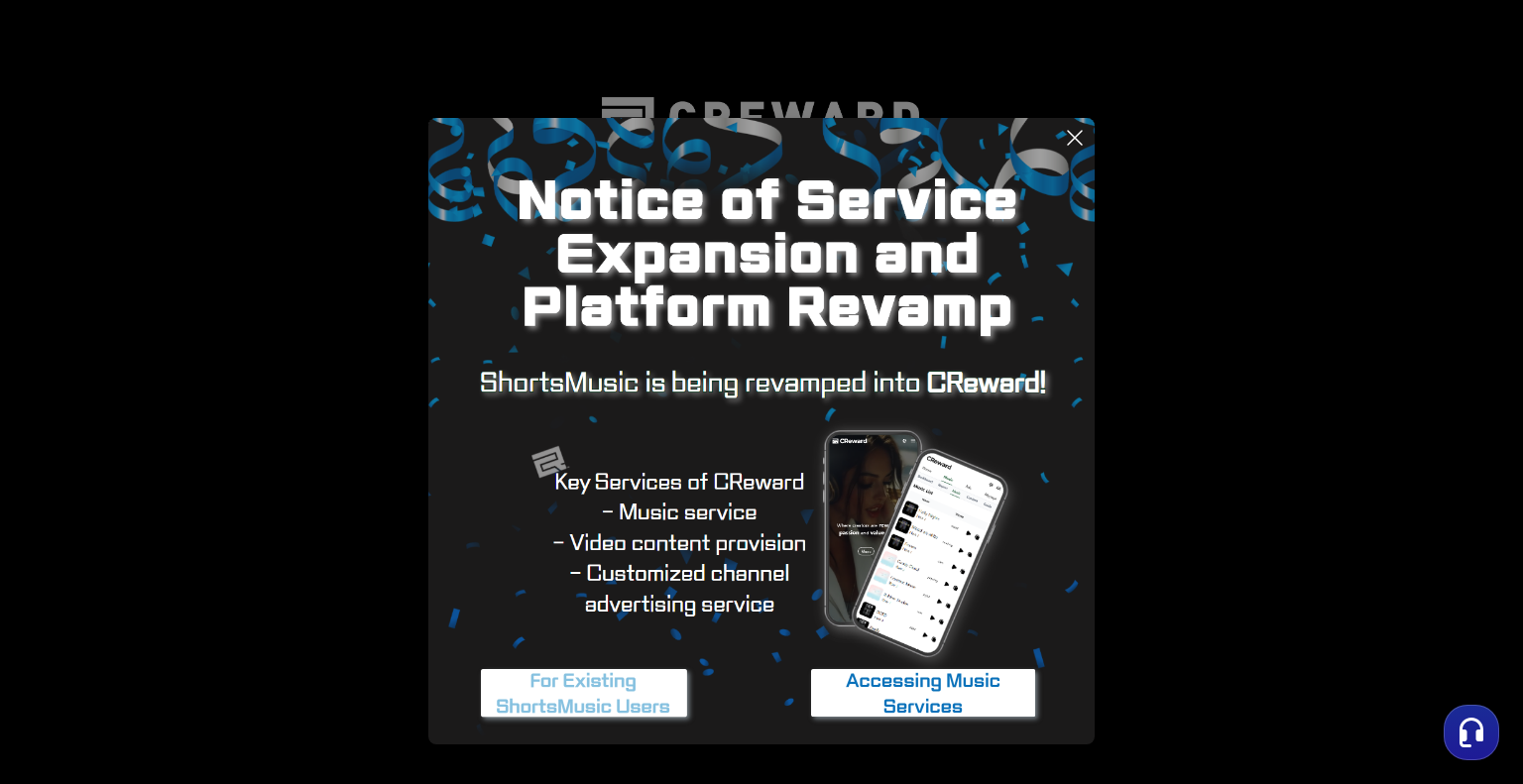 scroll, scrollTop: 0, scrollLeft: 0, axis: both 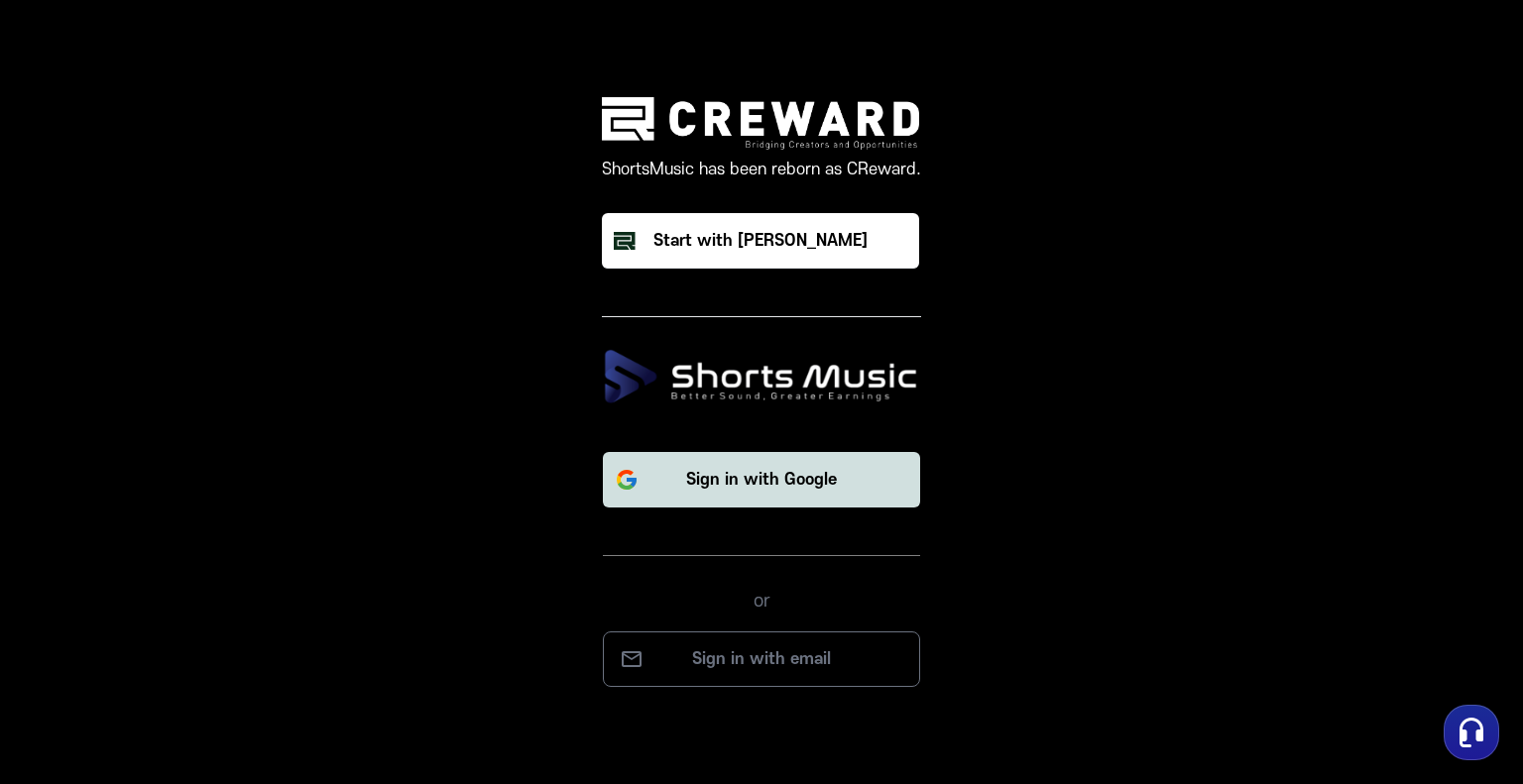 click on "Sign in with Google" at bounding box center (762, 480) 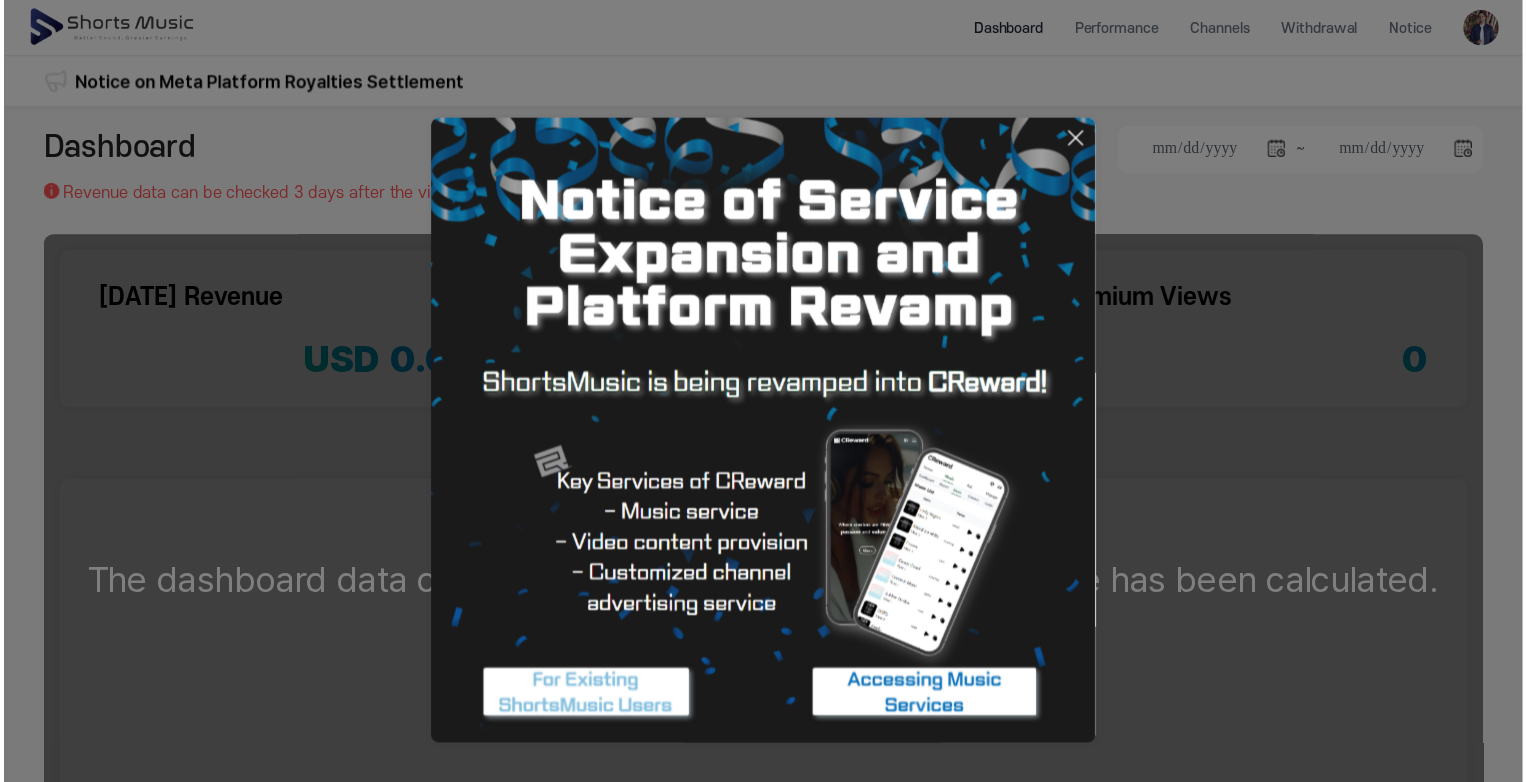 scroll, scrollTop: 0, scrollLeft: 0, axis: both 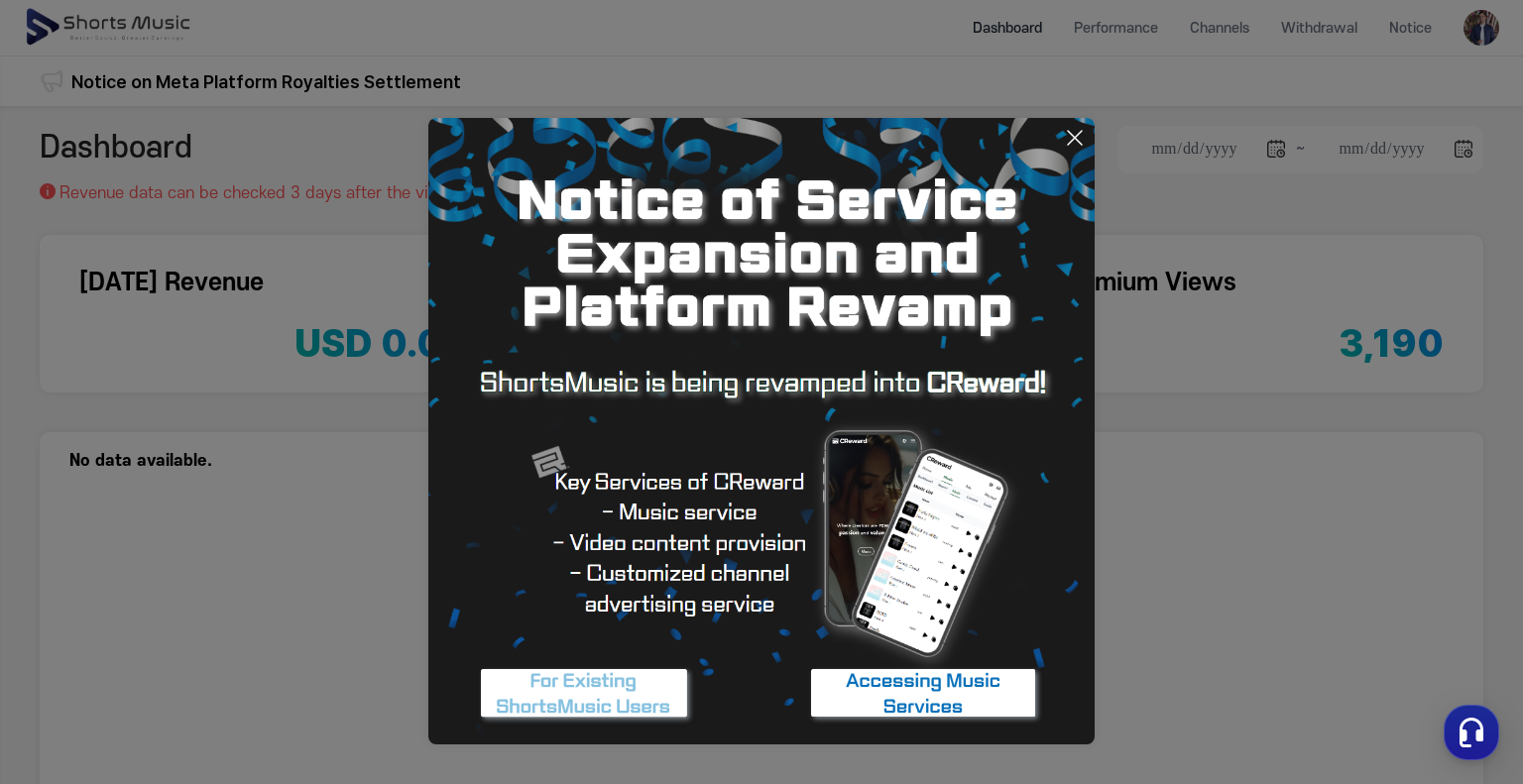 click 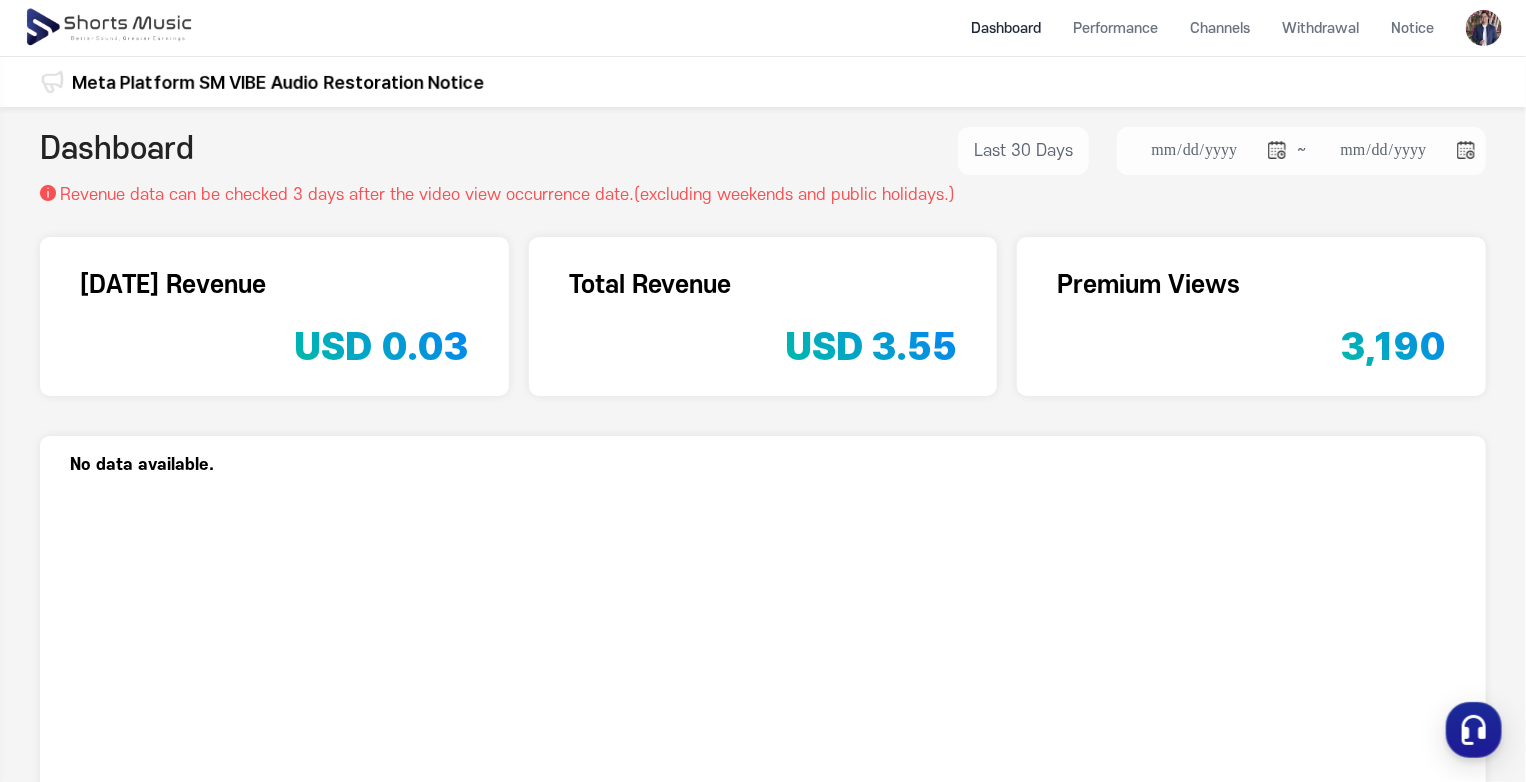 click at bounding box center (110, 28) 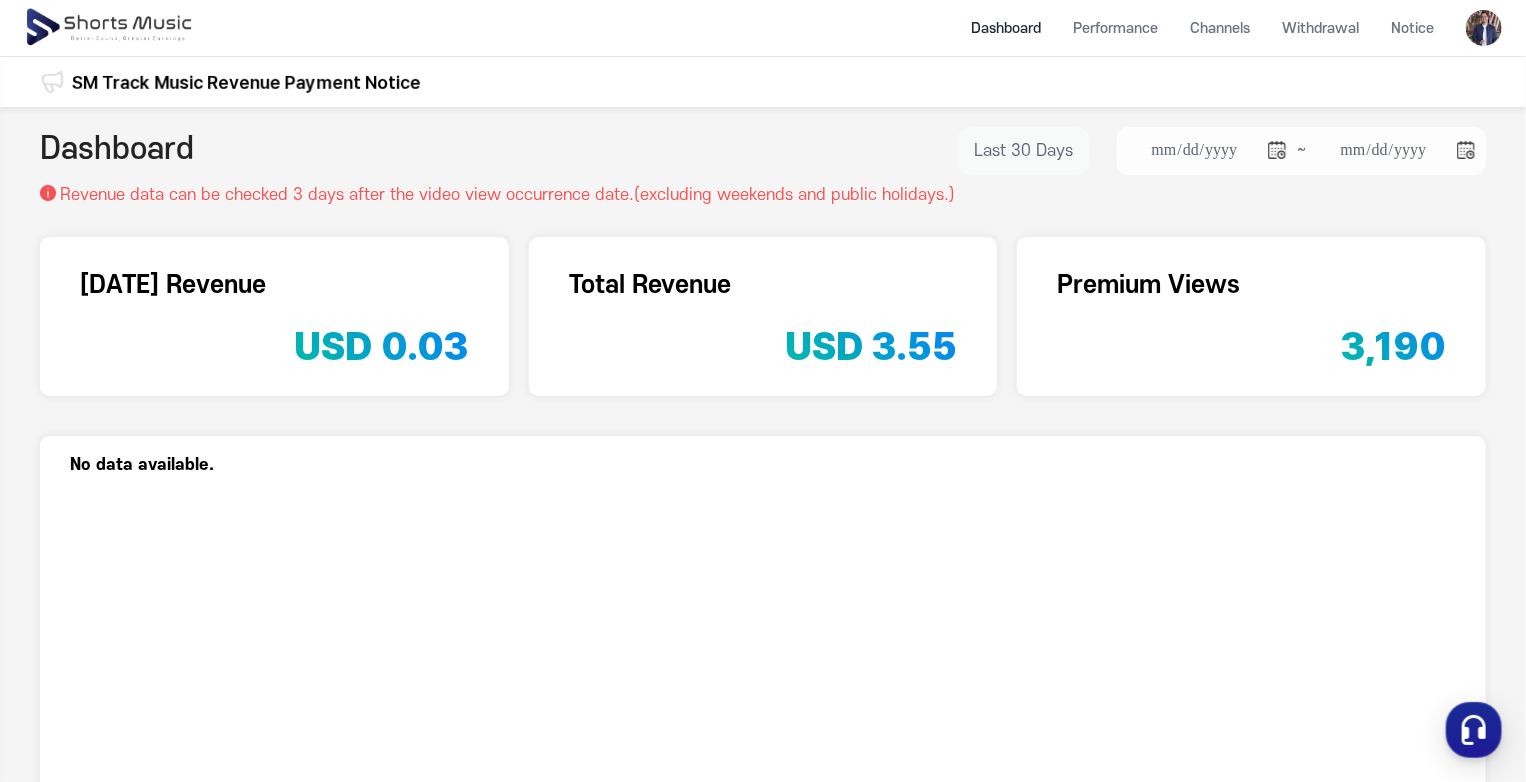 click on "Last 30 Days" at bounding box center [1023, 151] 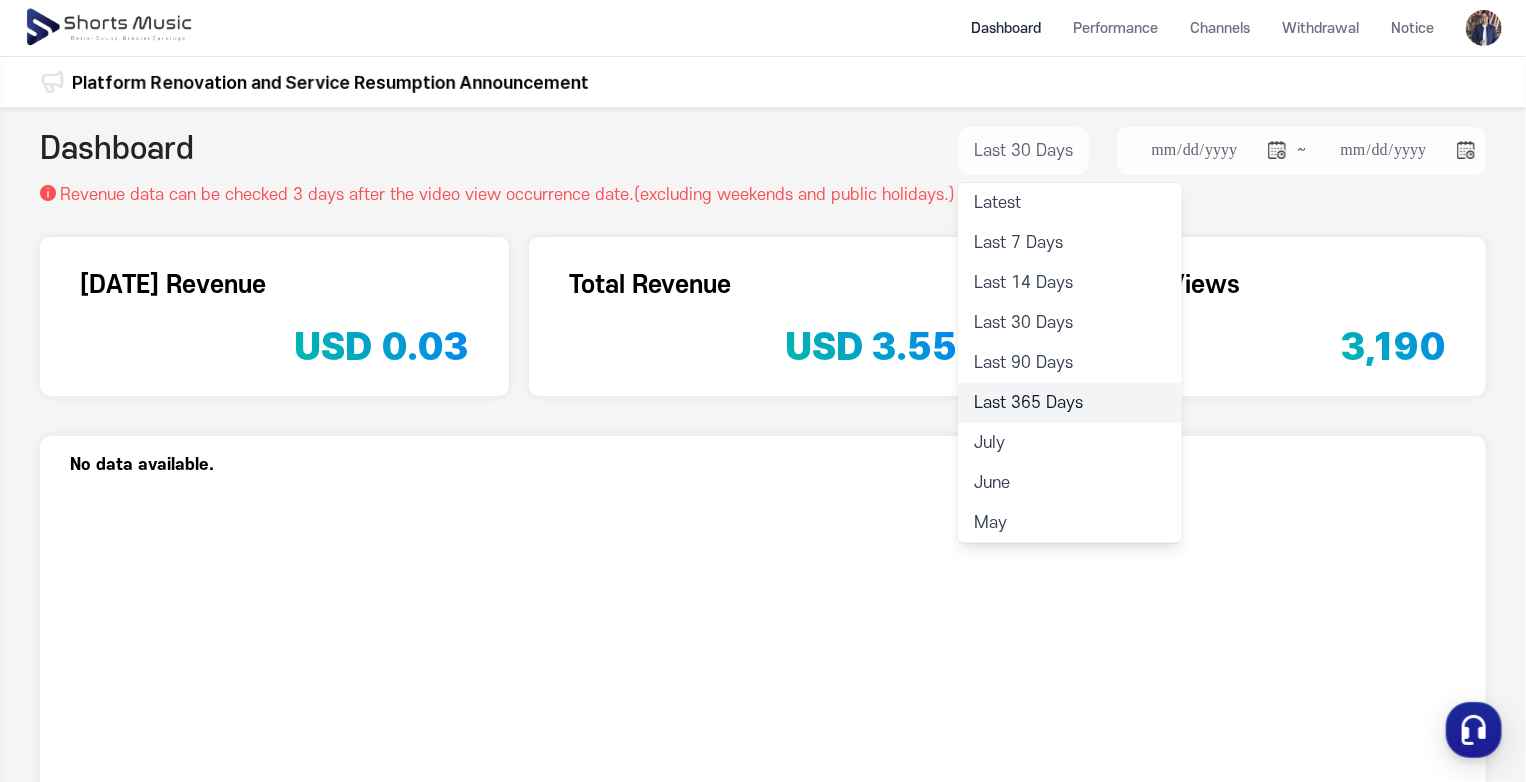 click on "Last 365 Days" at bounding box center [1070, 403] 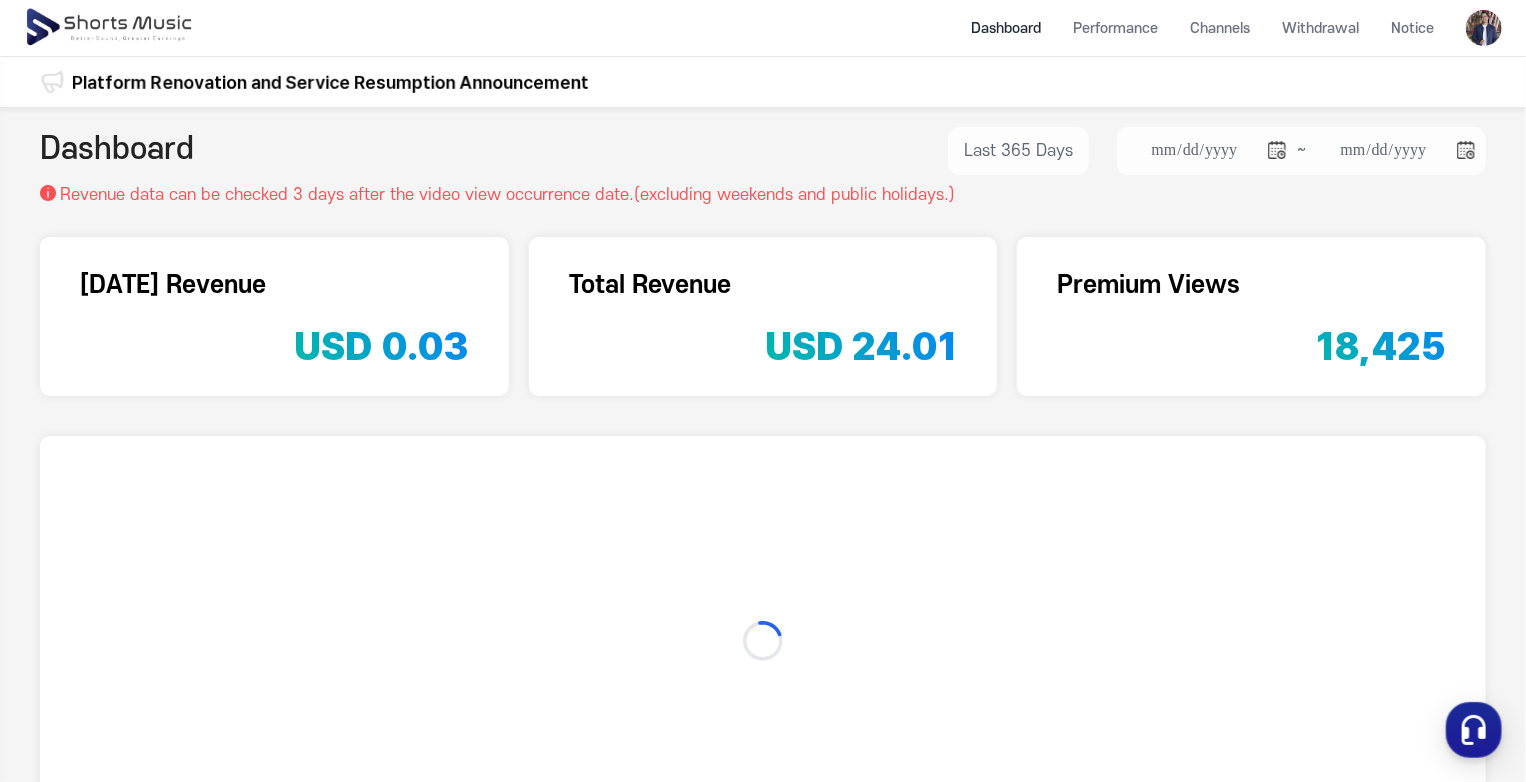 type on "**********" 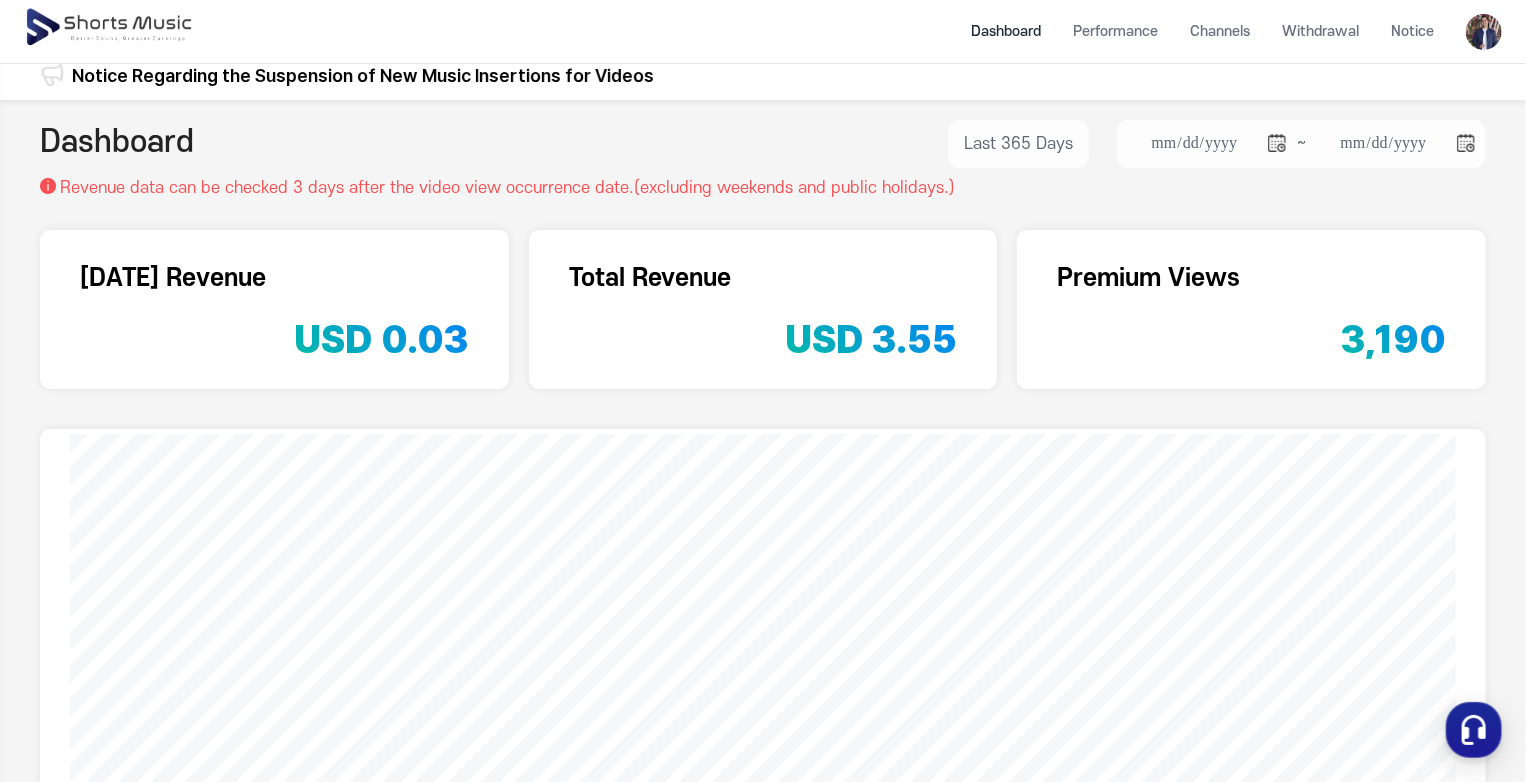 scroll, scrollTop: 0, scrollLeft: 0, axis: both 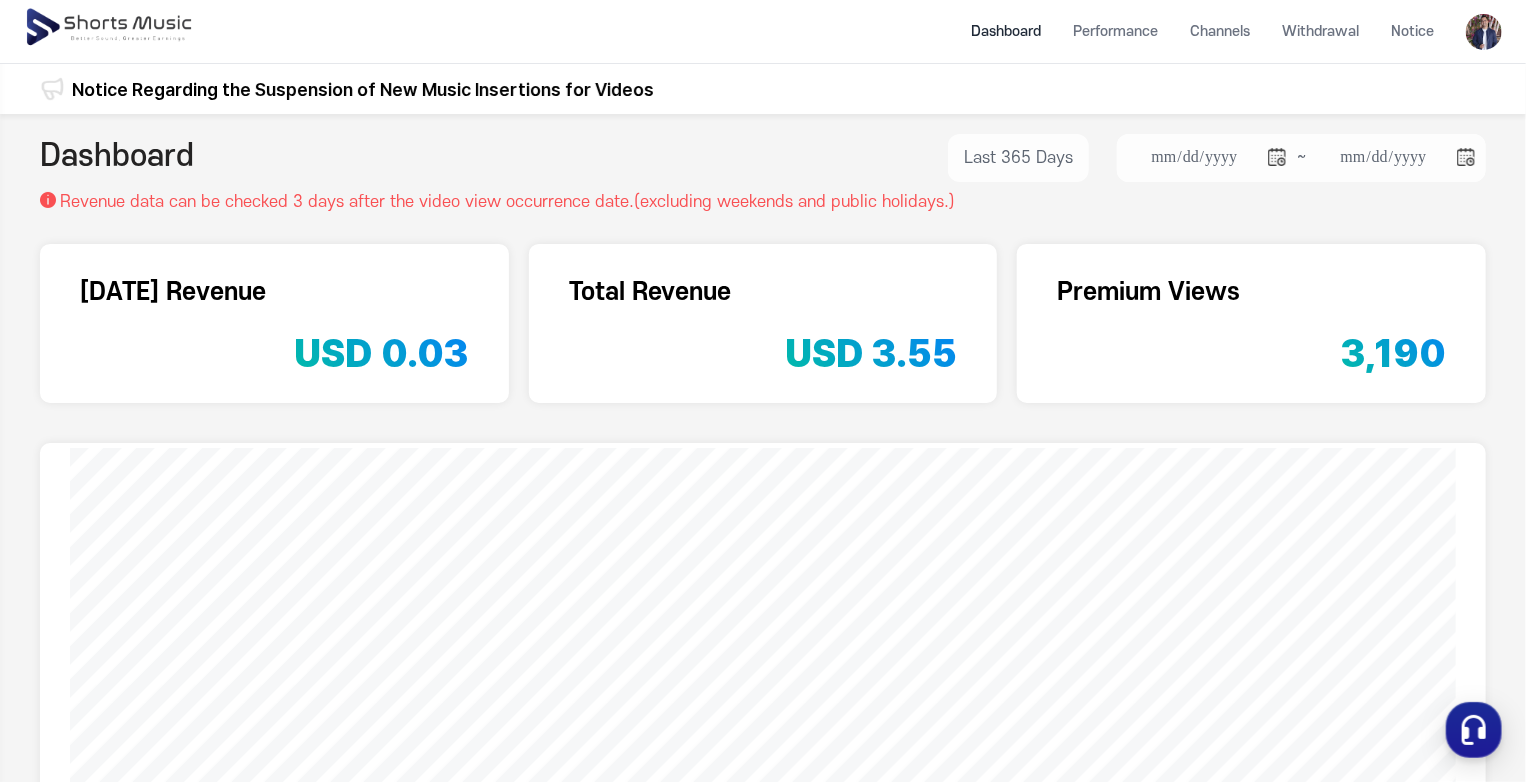 click at bounding box center [110, 28] 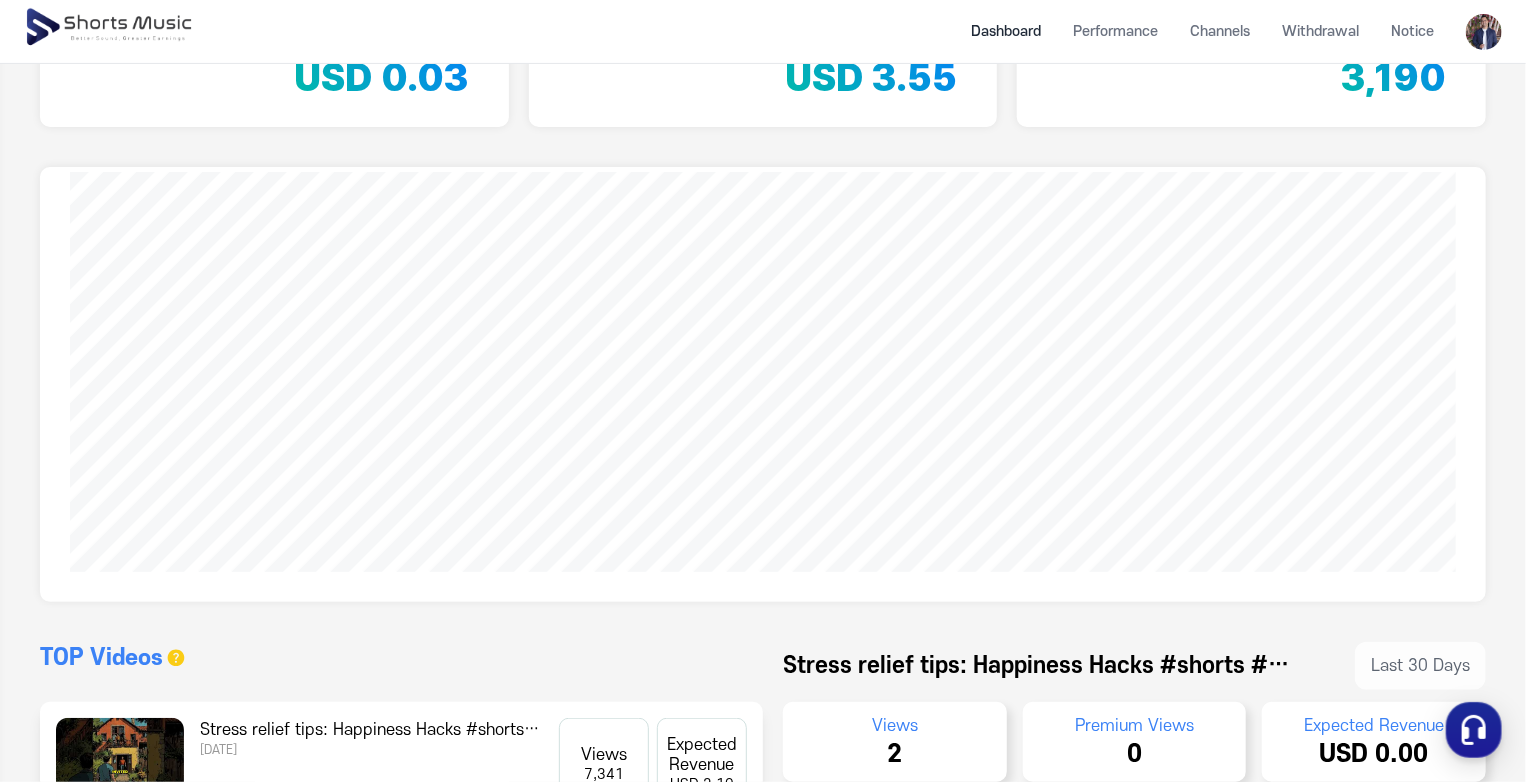 scroll, scrollTop: 0, scrollLeft: 0, axis: both 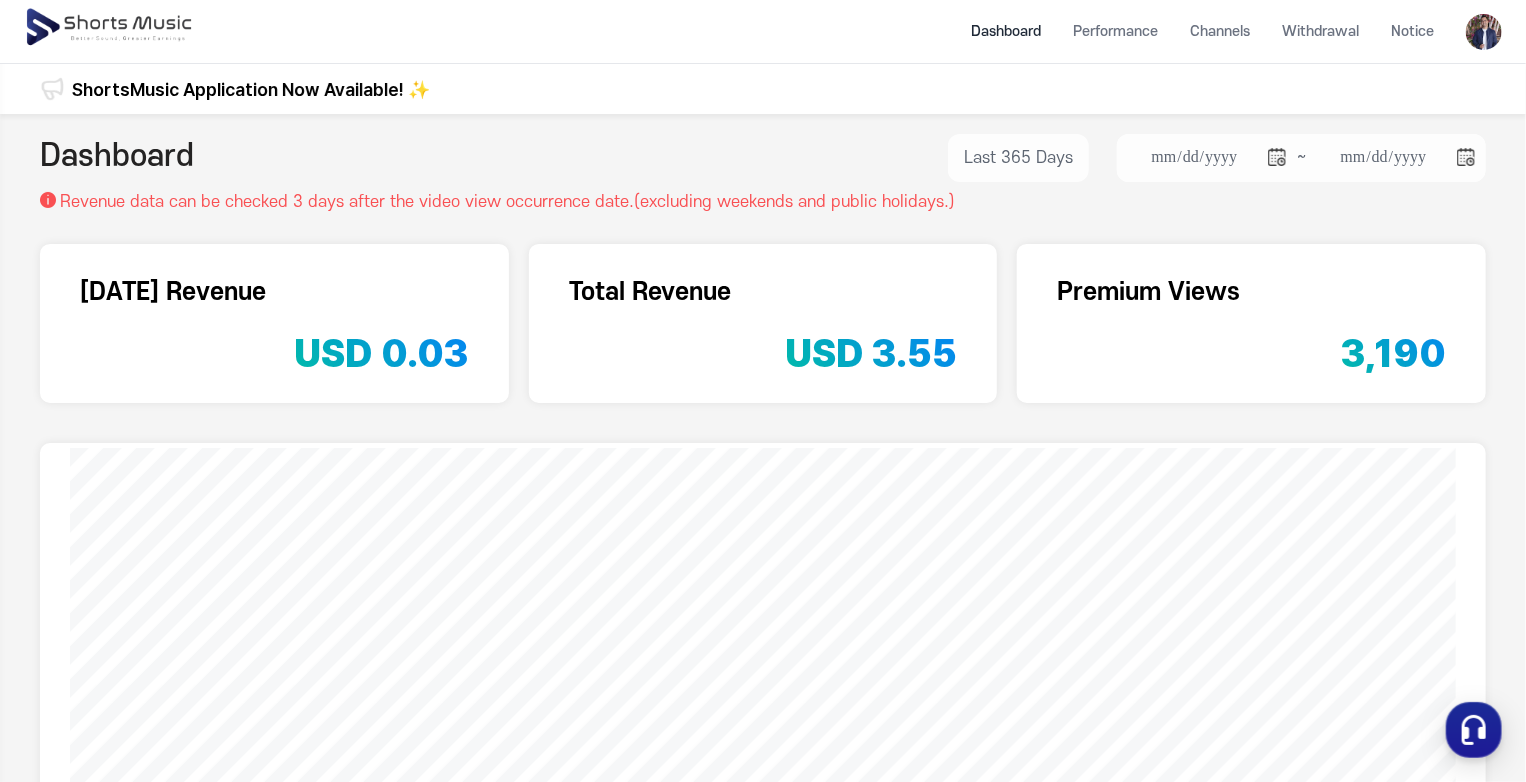 click on "ShortsMusic Application Now Available! ✨" at bounding box center [251, 89] 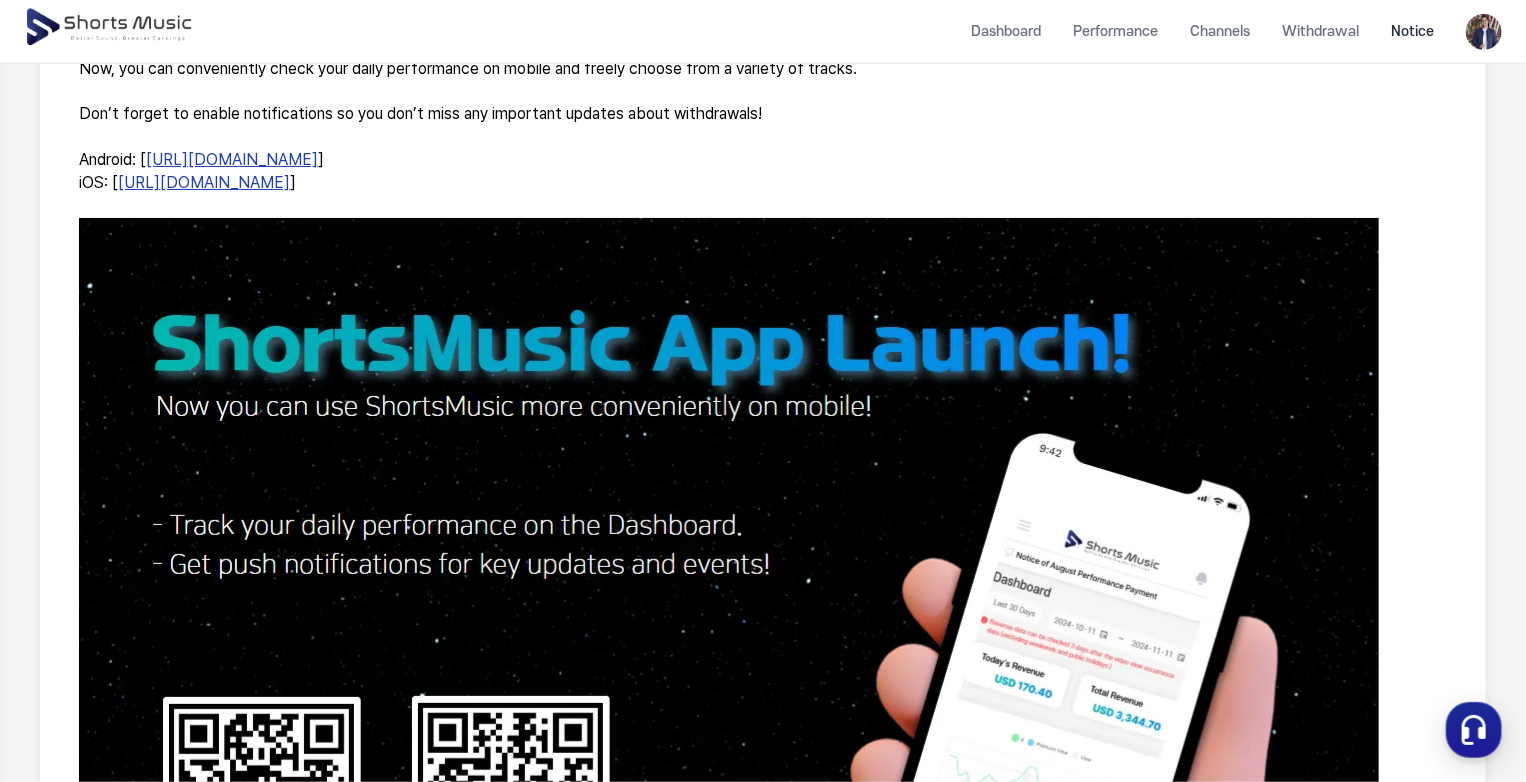 scroll, scrollTop: 0, scrollLeft: 0, axis: both 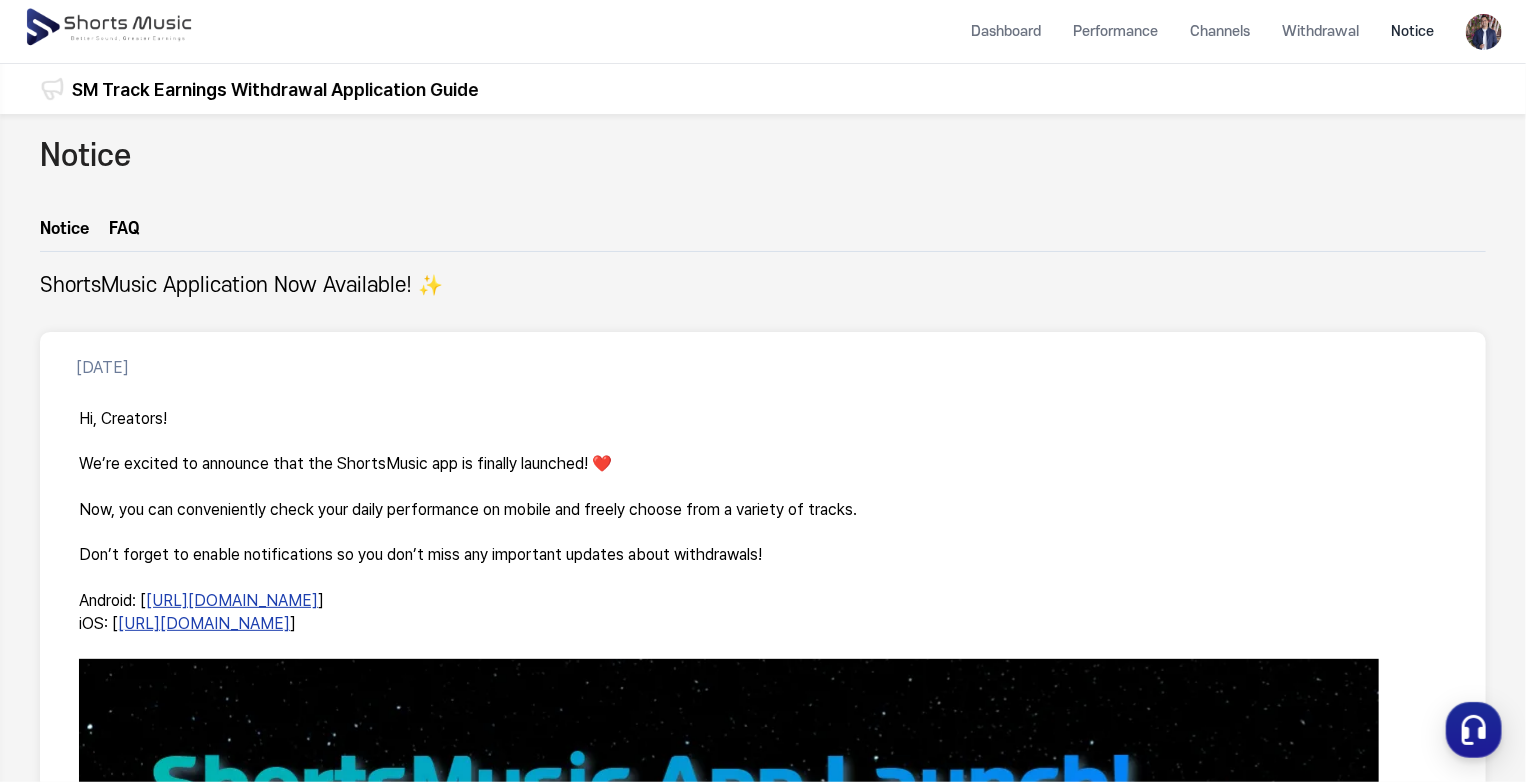 click at bounding box center (110, 28) 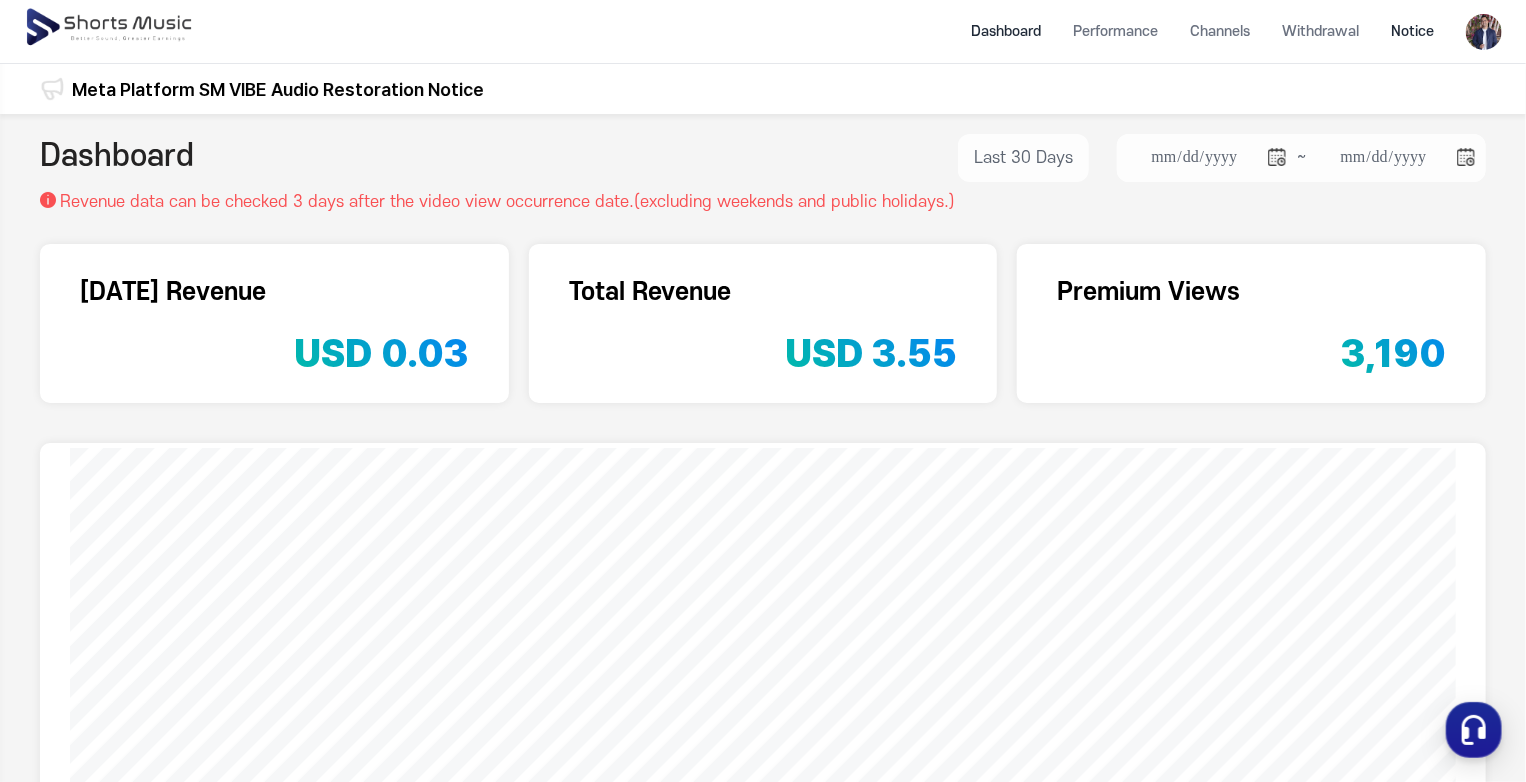 click on "Notice" at bounding box center (1412, 31) 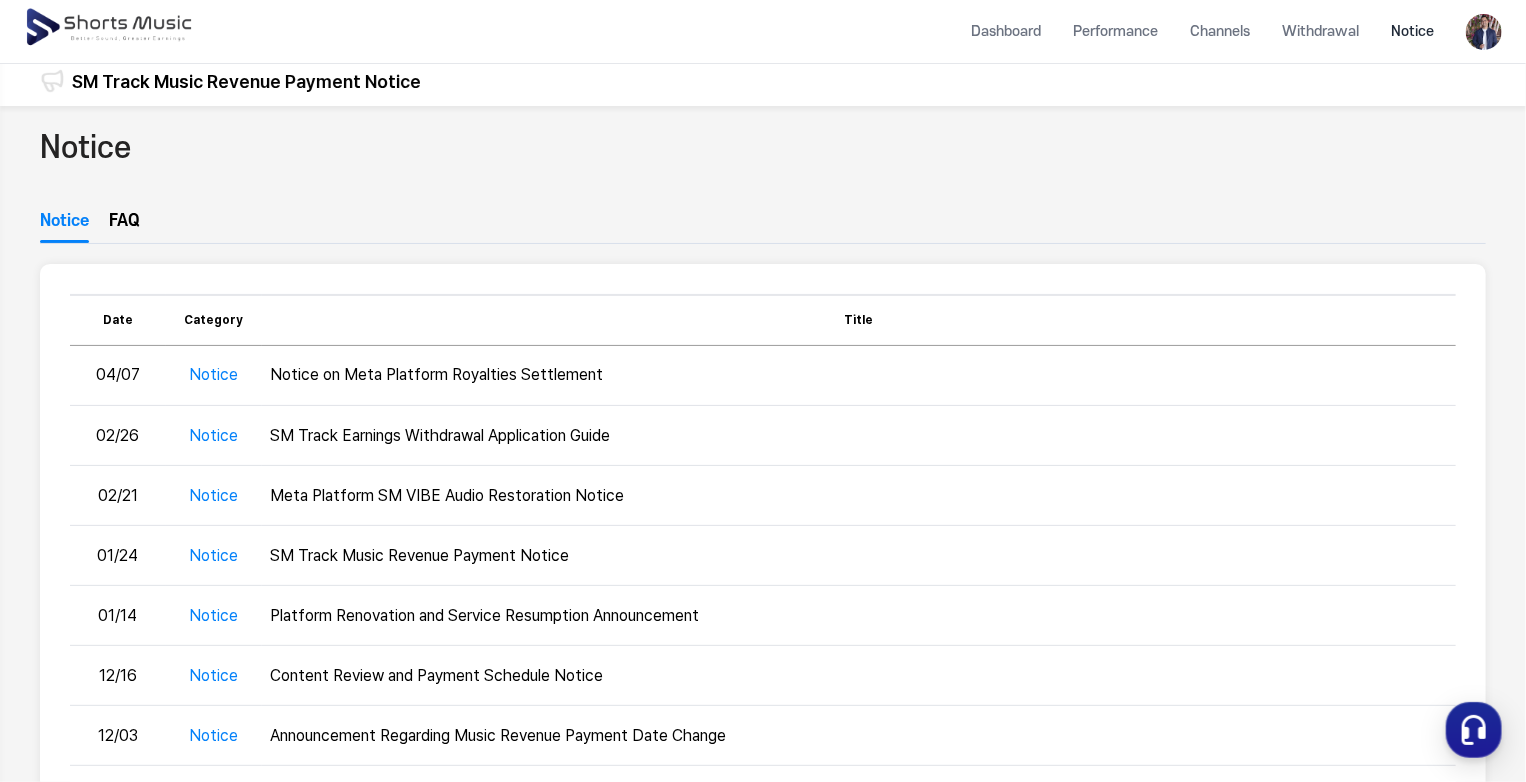 scroll, scrollTop: 0, scrollLeft: 0, axis: both 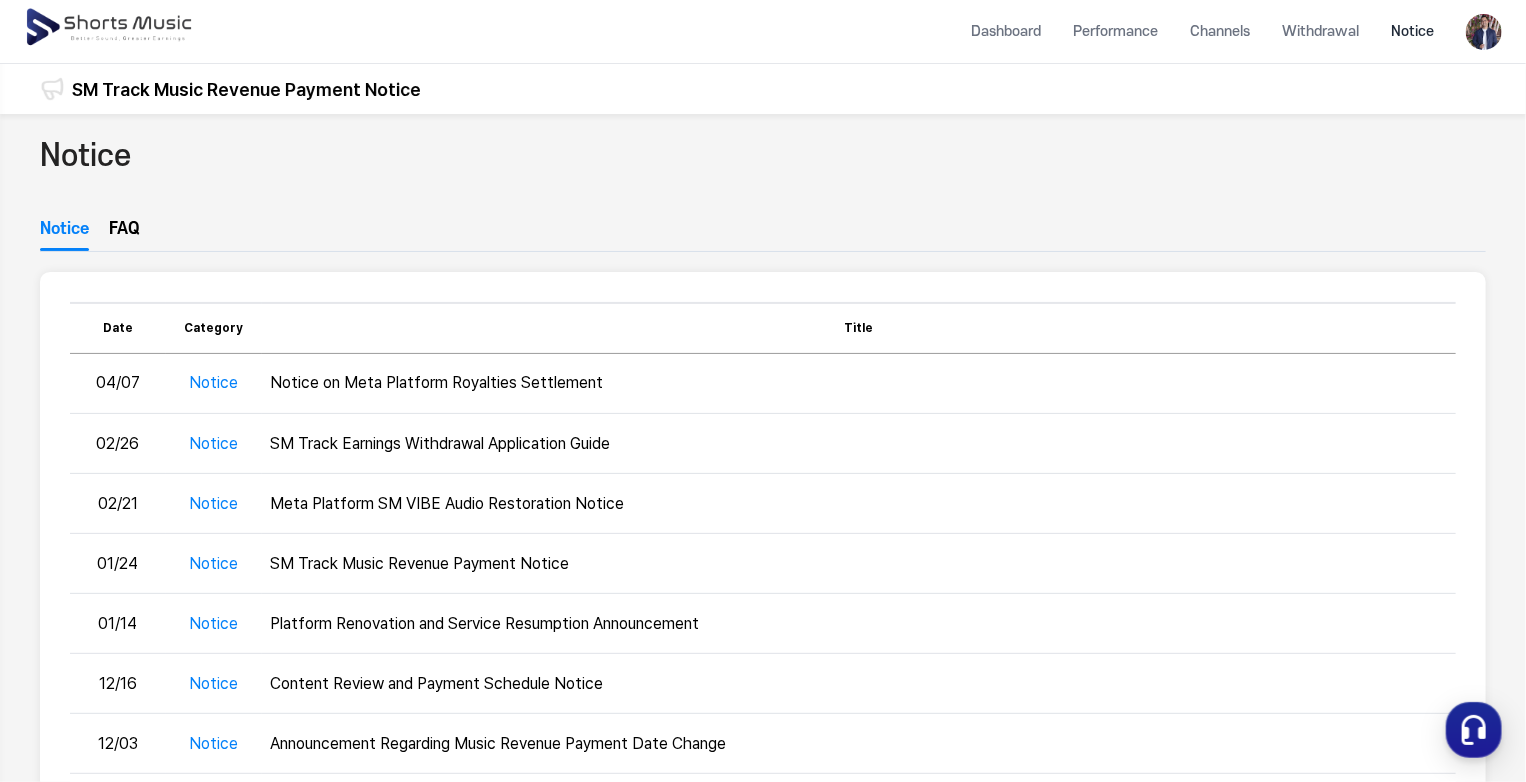 click at bounding box center (1484, 32) 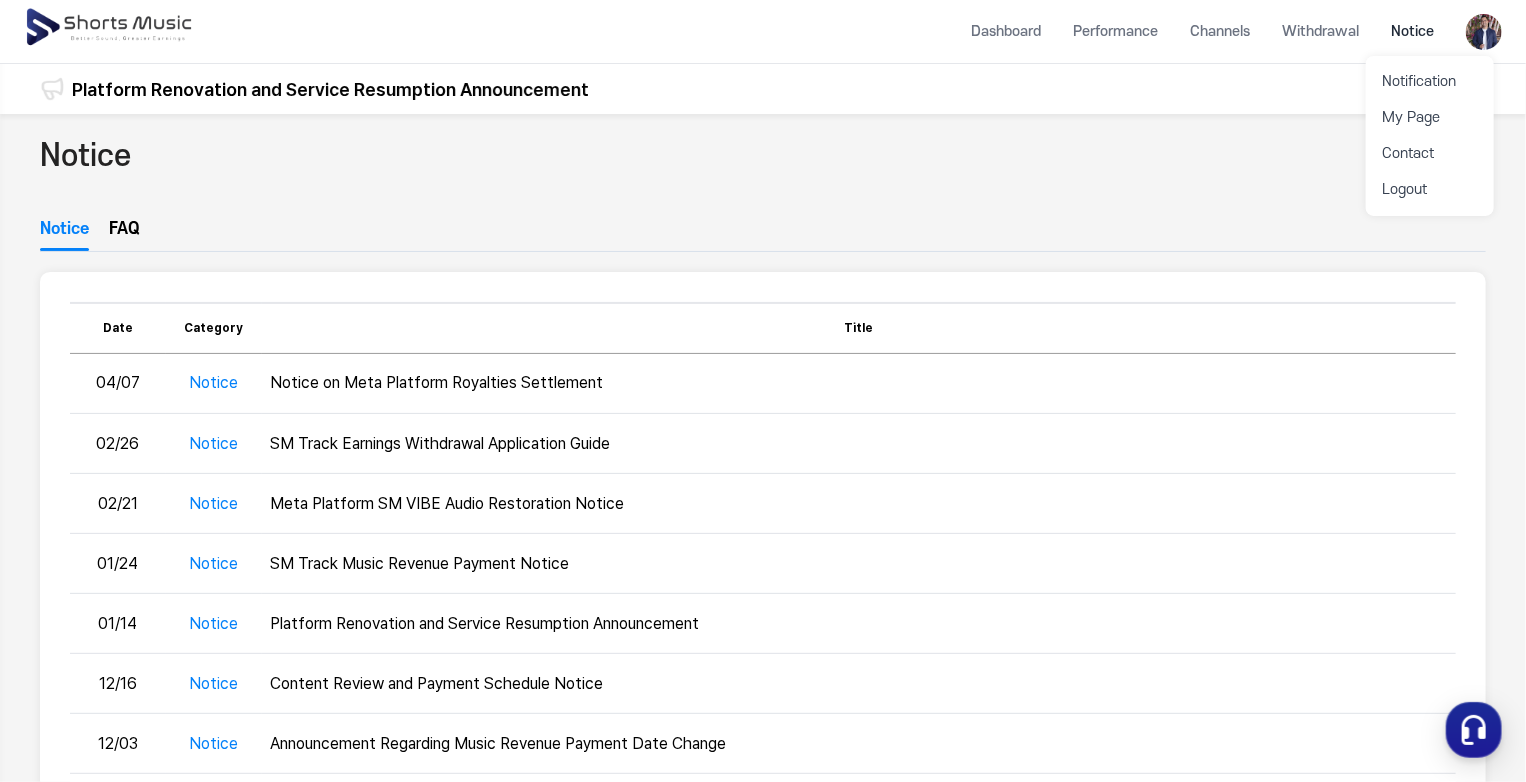 click at bounding box center (763, 391) 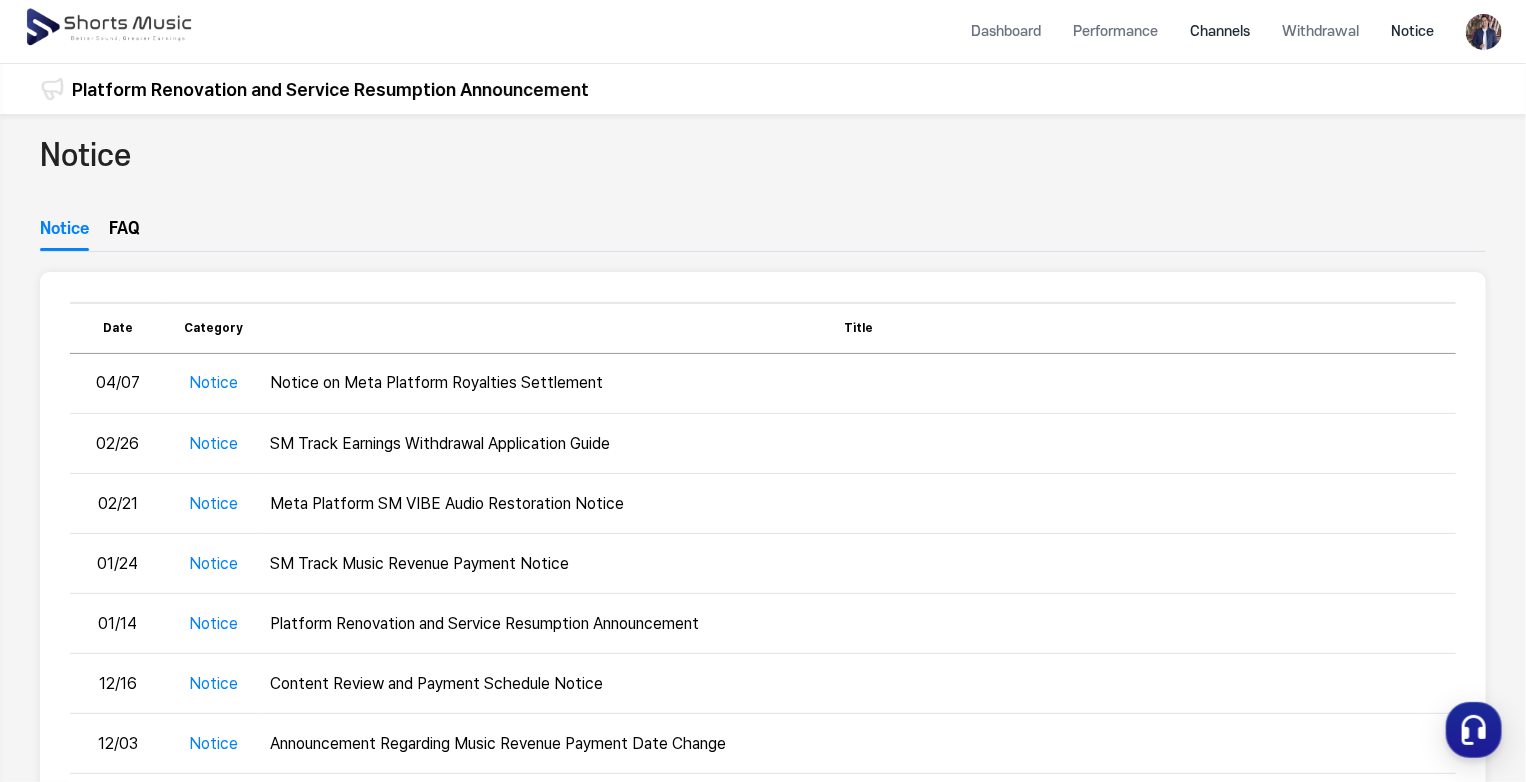 click on "Channels" at bounding box center [1220, 31] 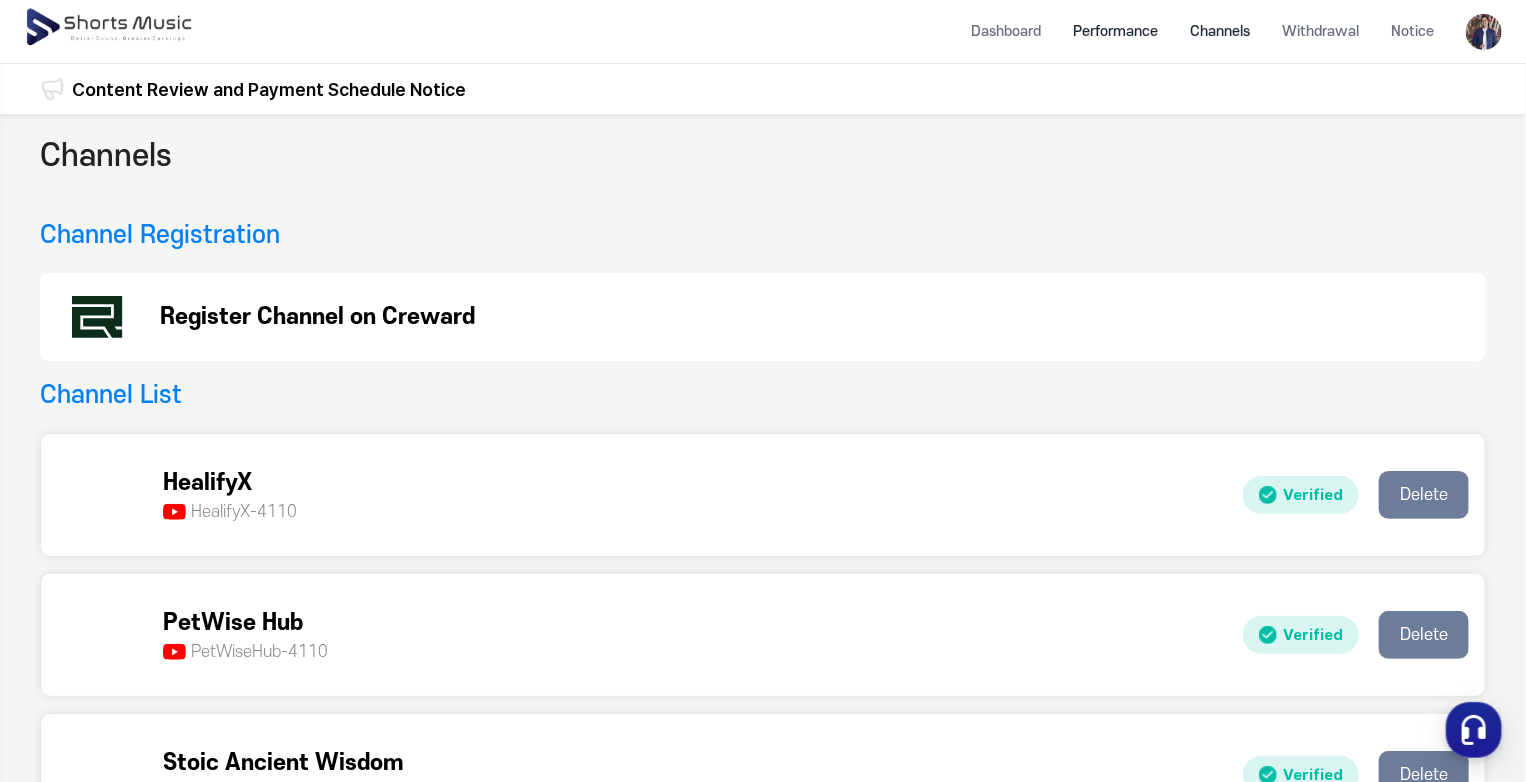 click on "Performance" at bounding box center [1115, 31] 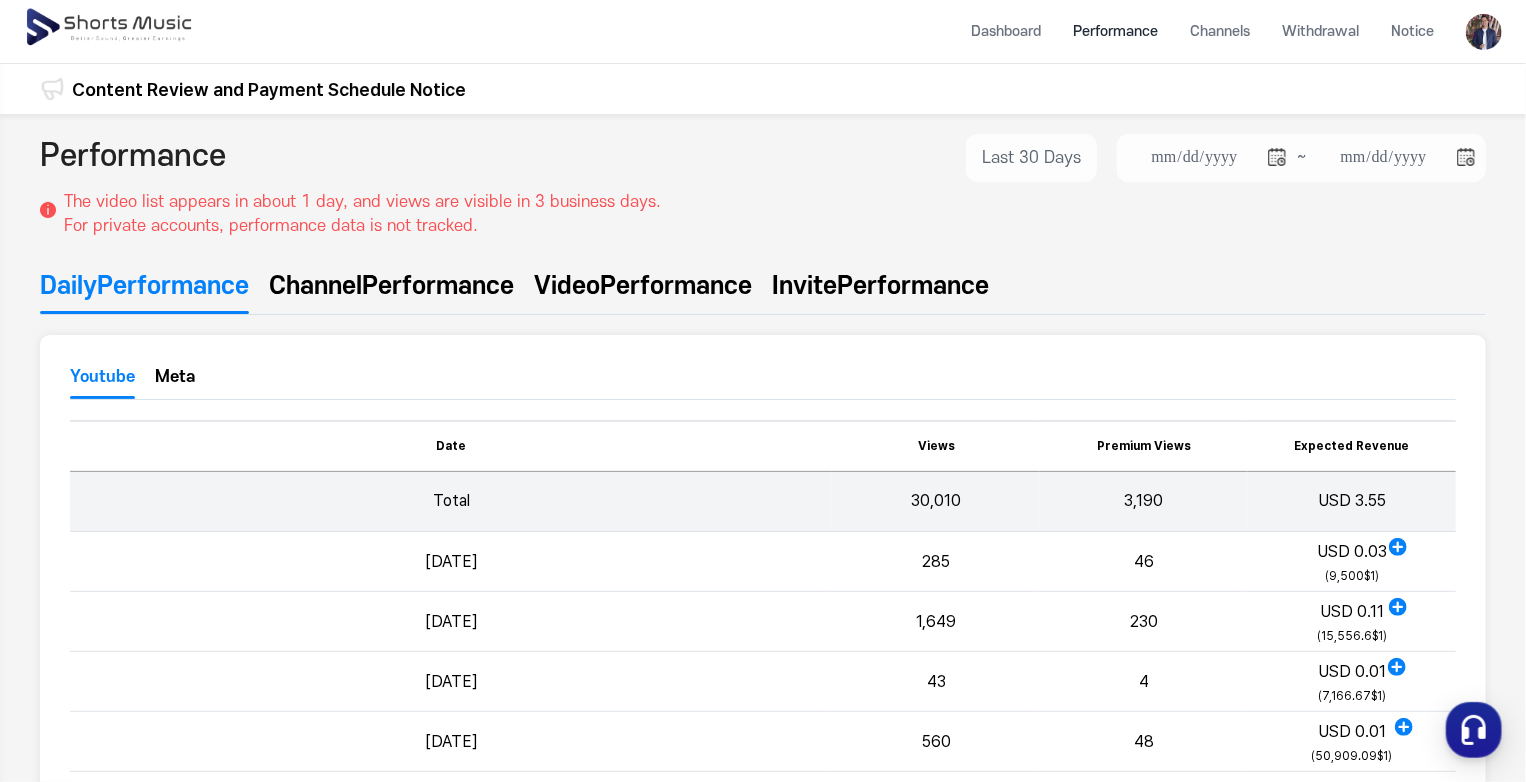 click on "Performance" at bounding box center (438, 286) 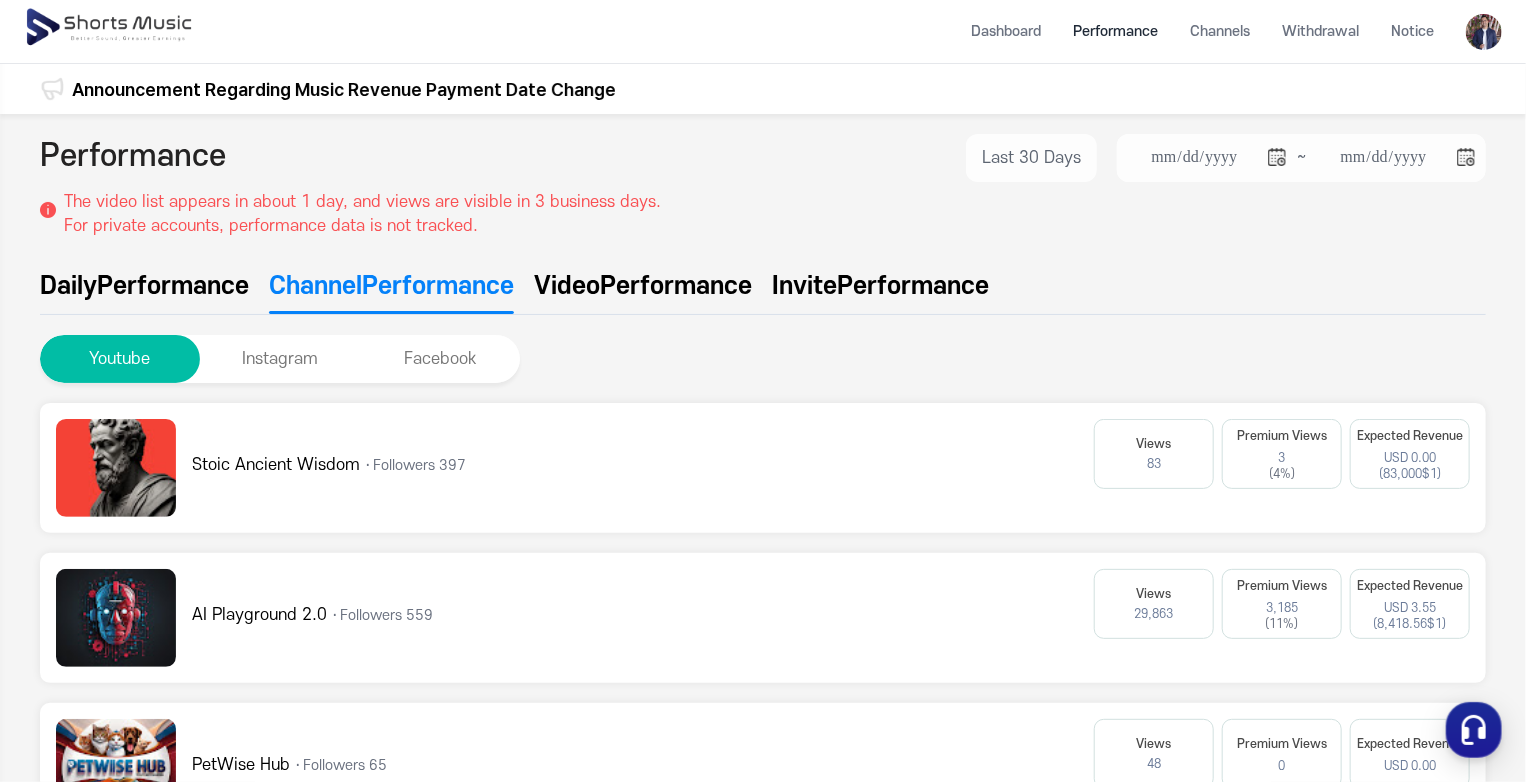 click on "Video" at bounding box center (567, 286) 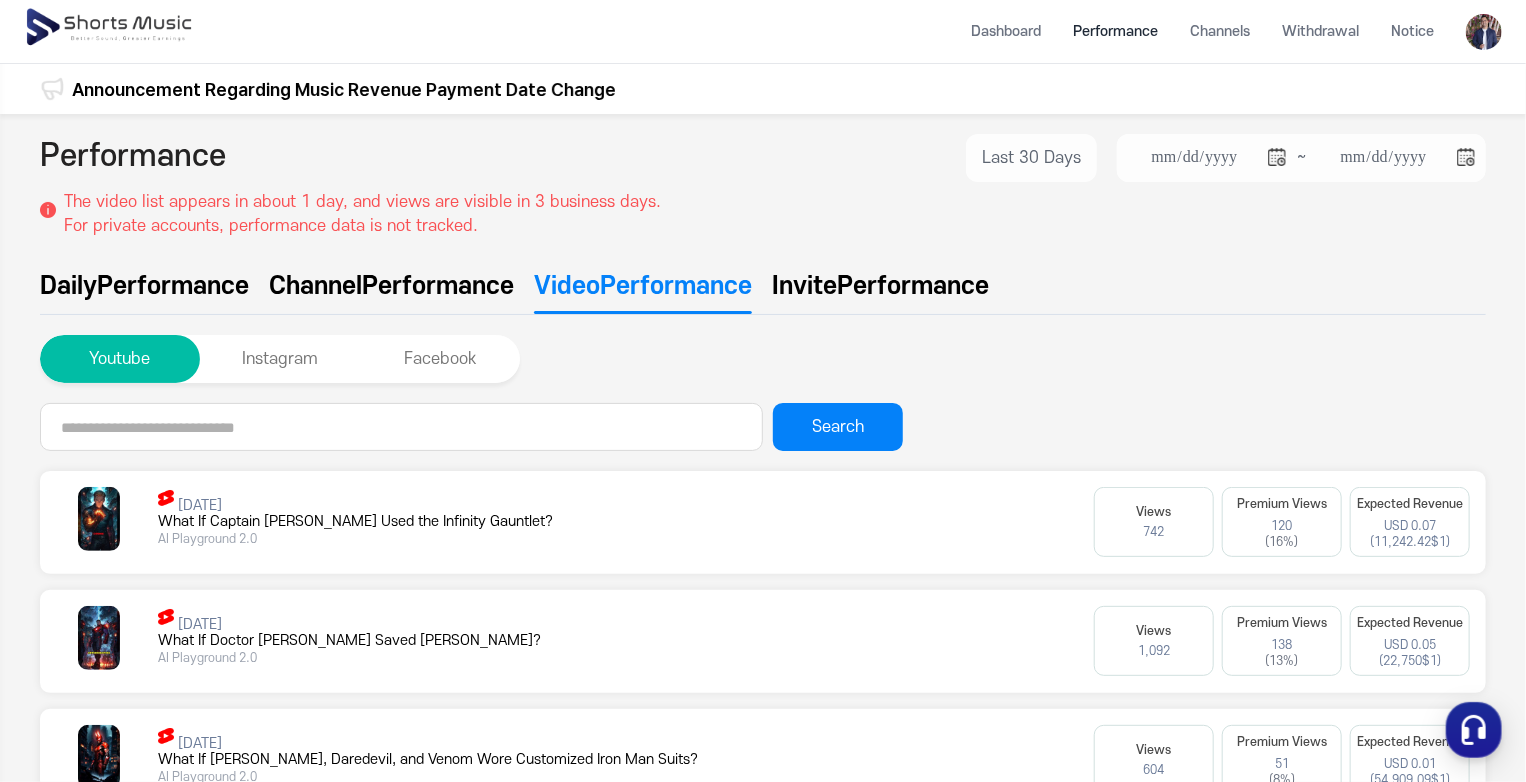 click on "Performance" at bounding box center (1115, 31) 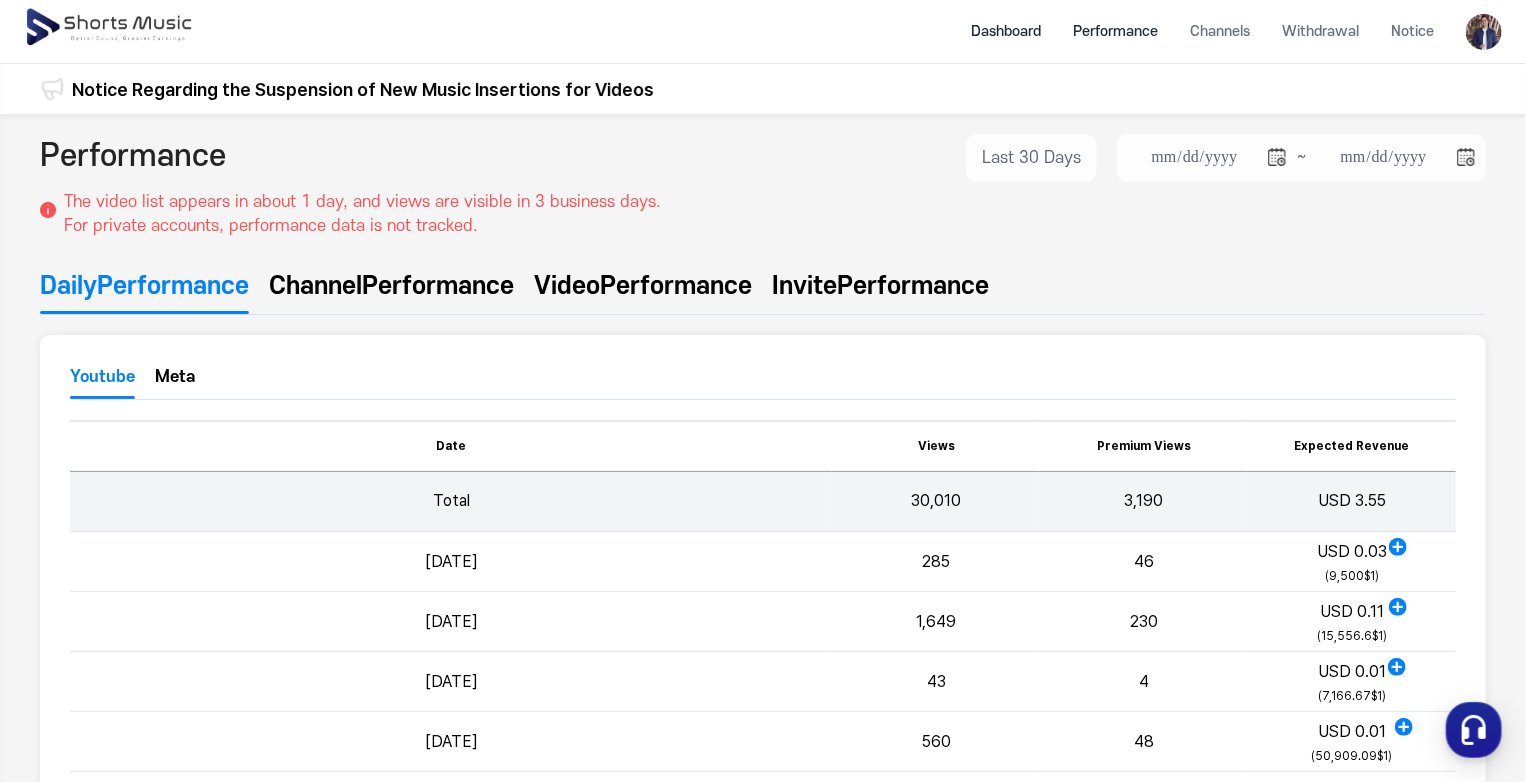 click on "Dashboard" at bounding box center [1006, 31] 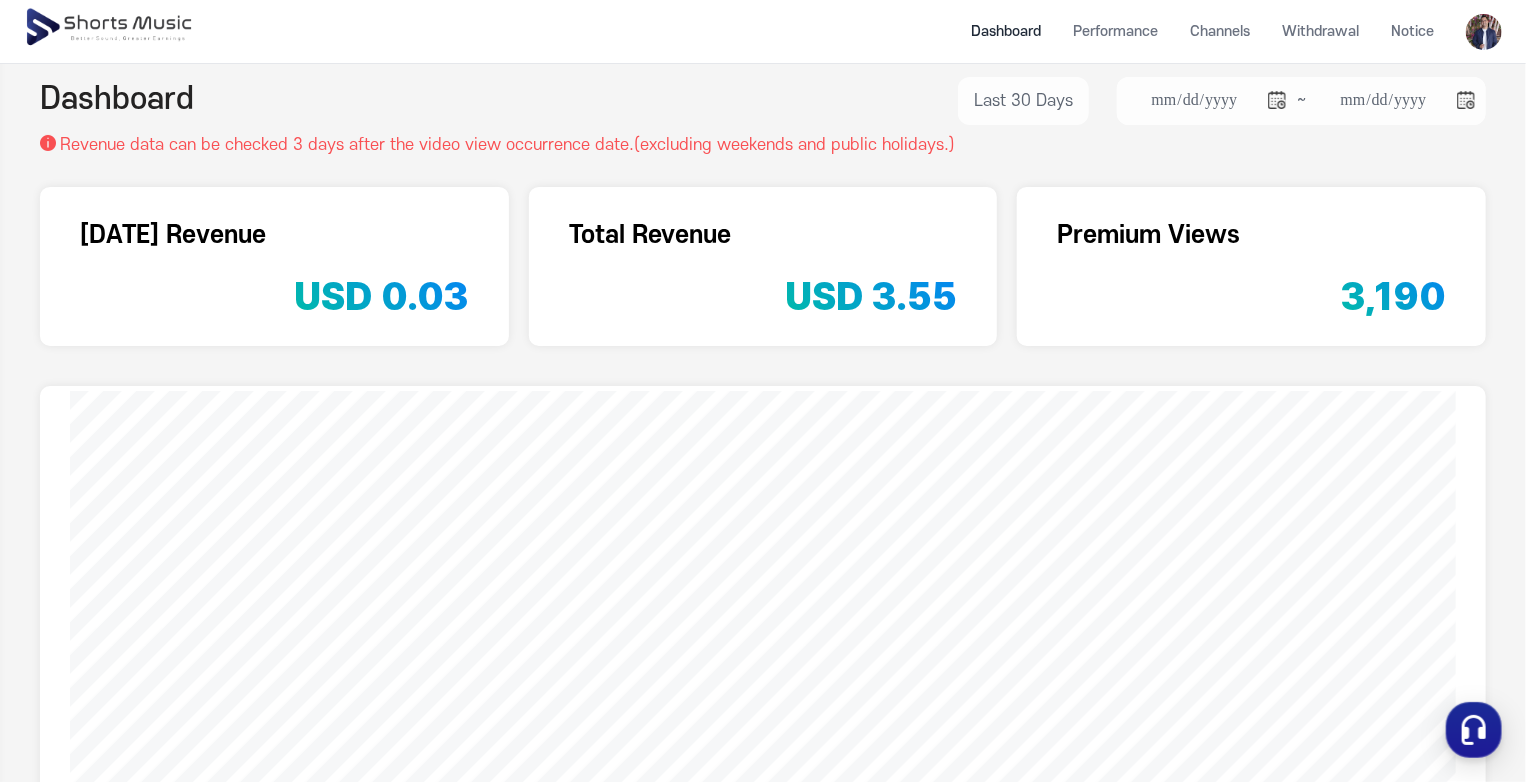 scroll, scrollTop: 0, scrollLeft: 0, axis: both 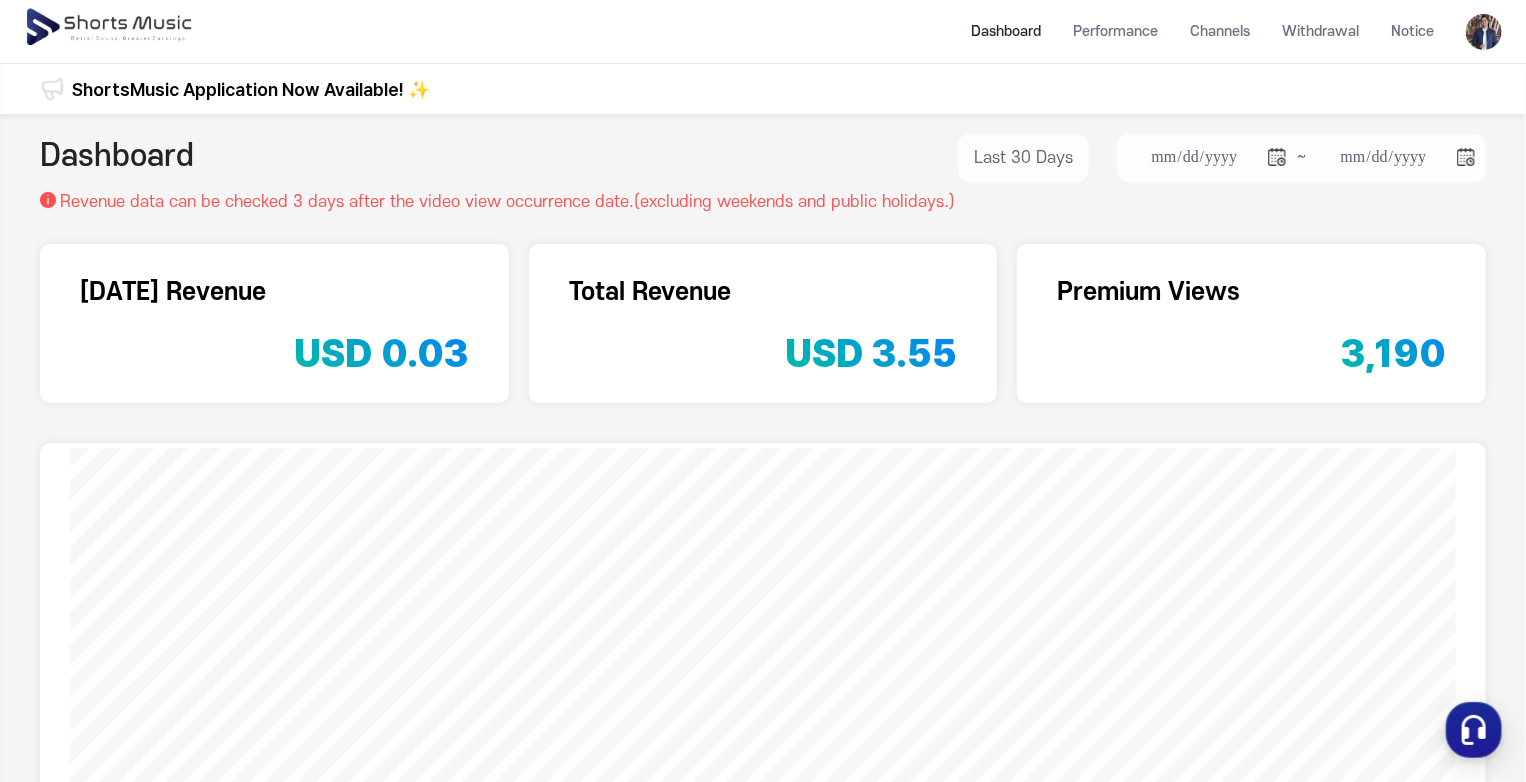 click at bounding box center [1484, 32] 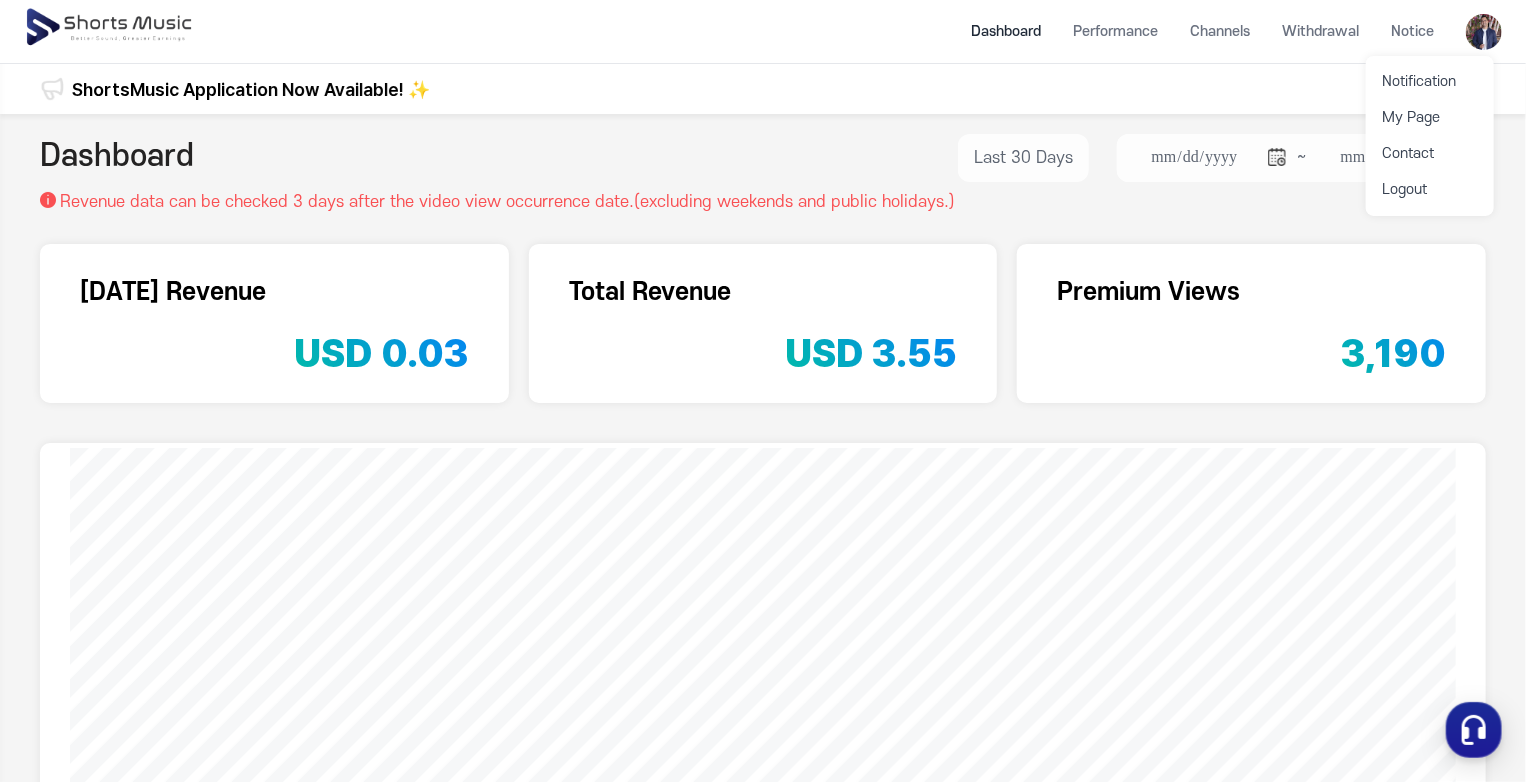 click at bounding box center [763, 391] 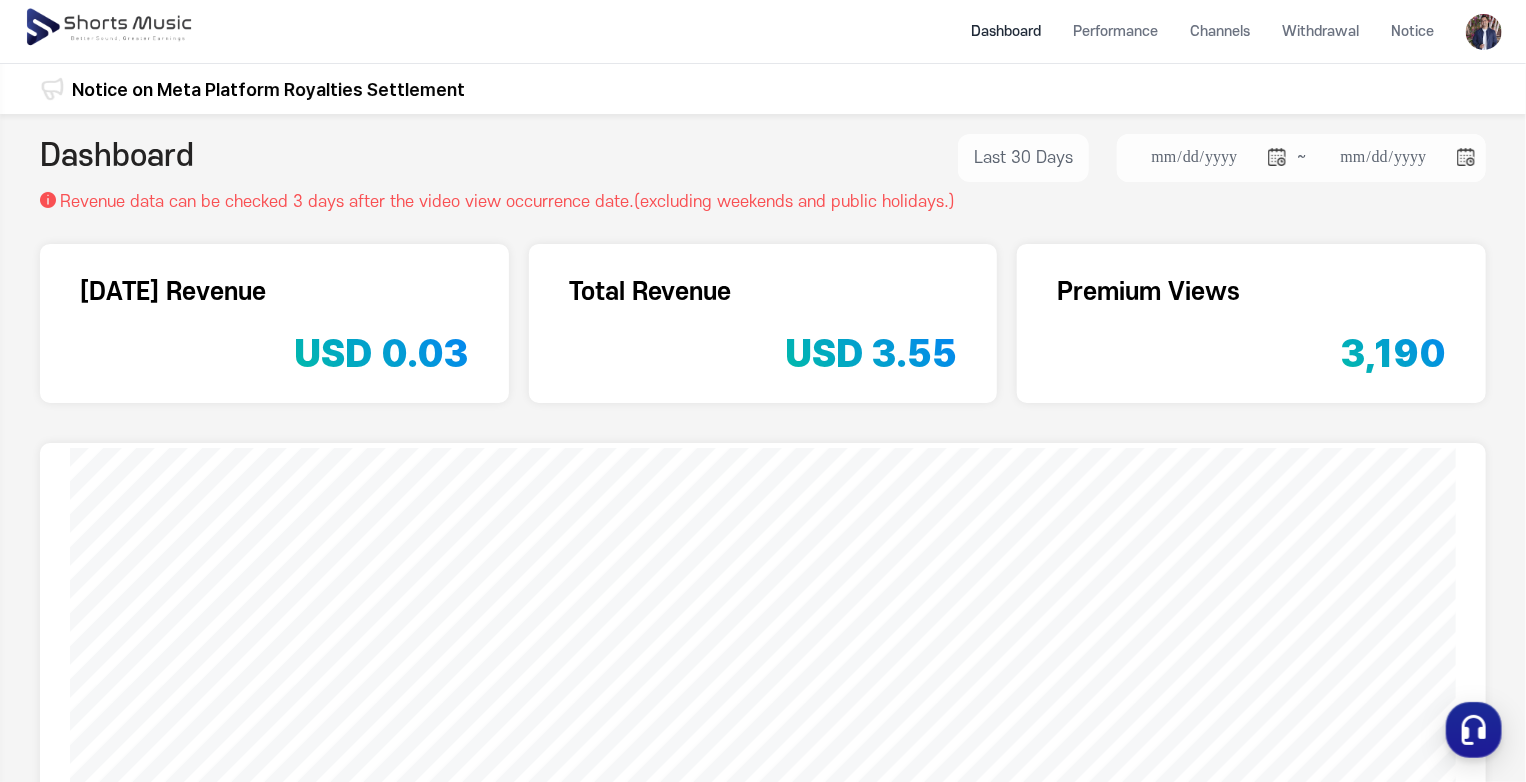 click at bounding box center [110, 28] 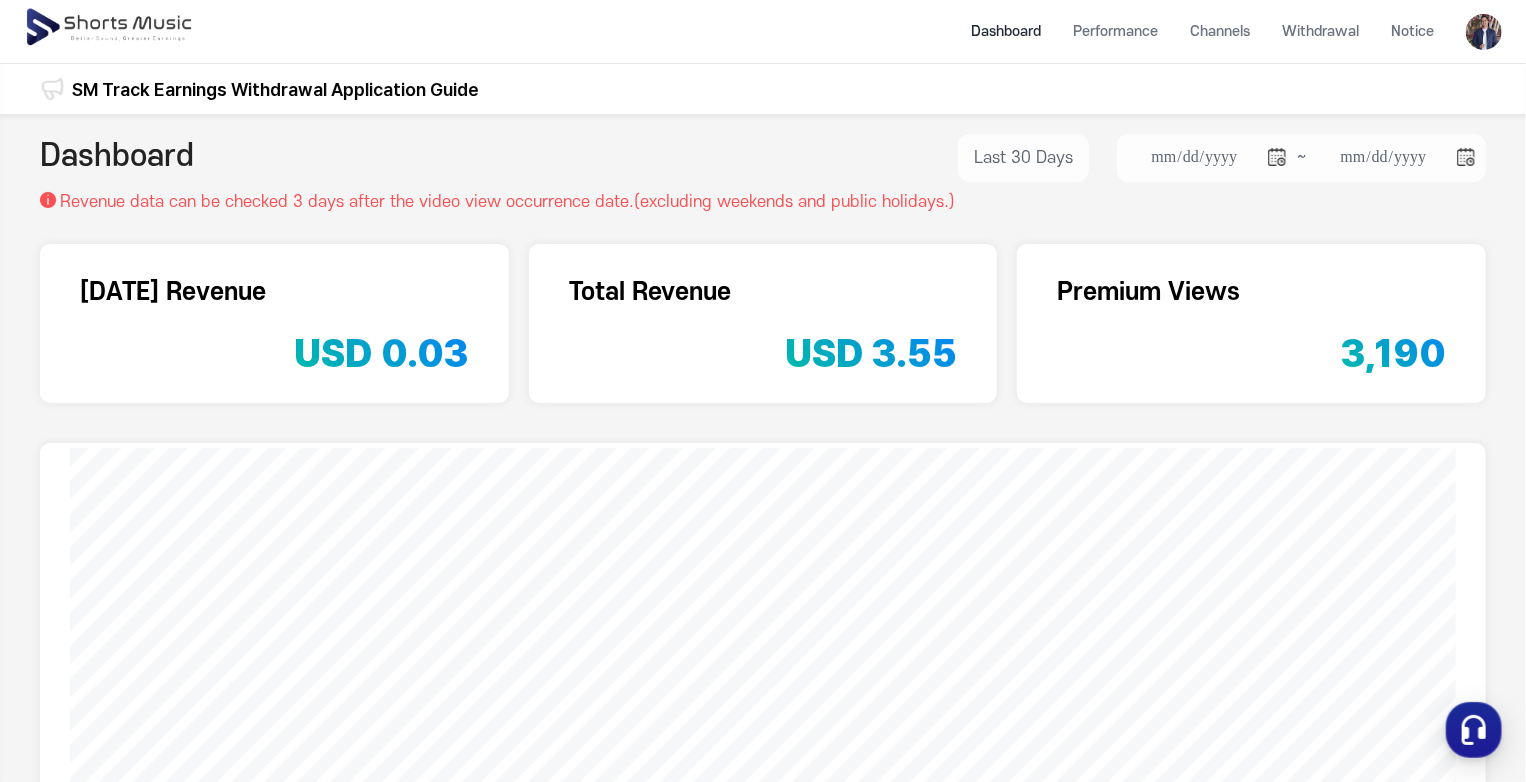 click at bounding box center [110, 28] 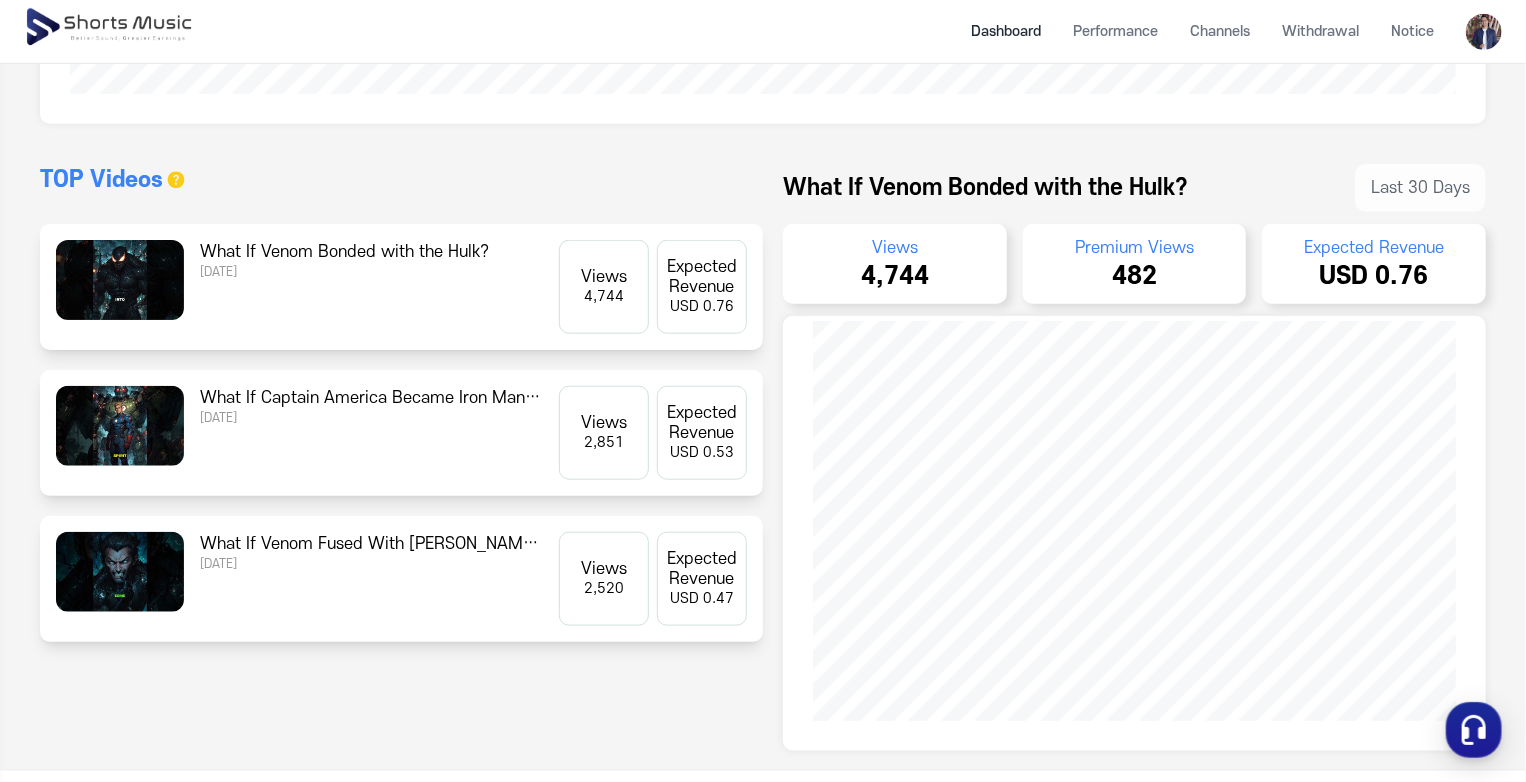 scroll, scrollTop: 476, scrollLeft: 0, axis: vertical 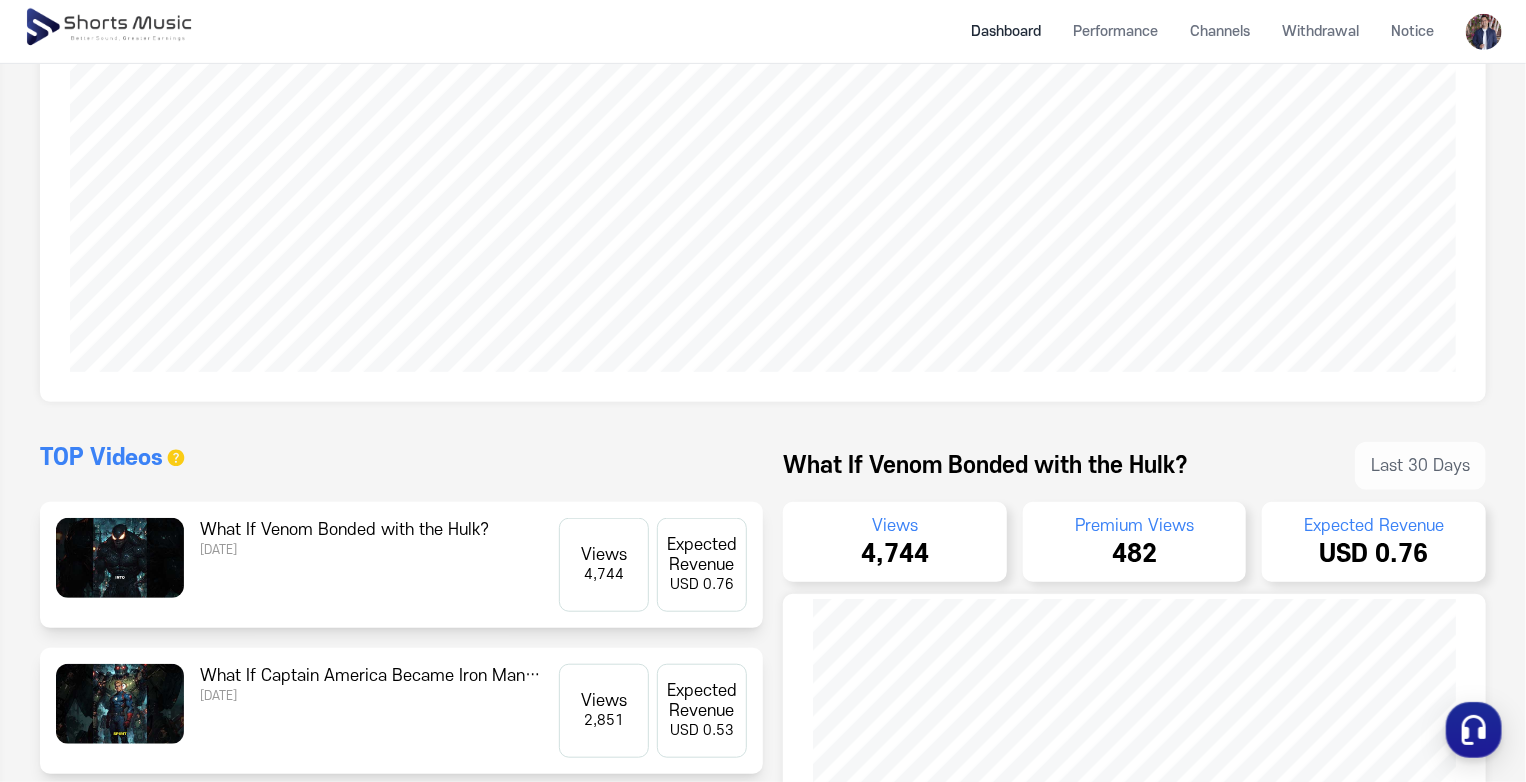 click at bounding box center [1484, 32] 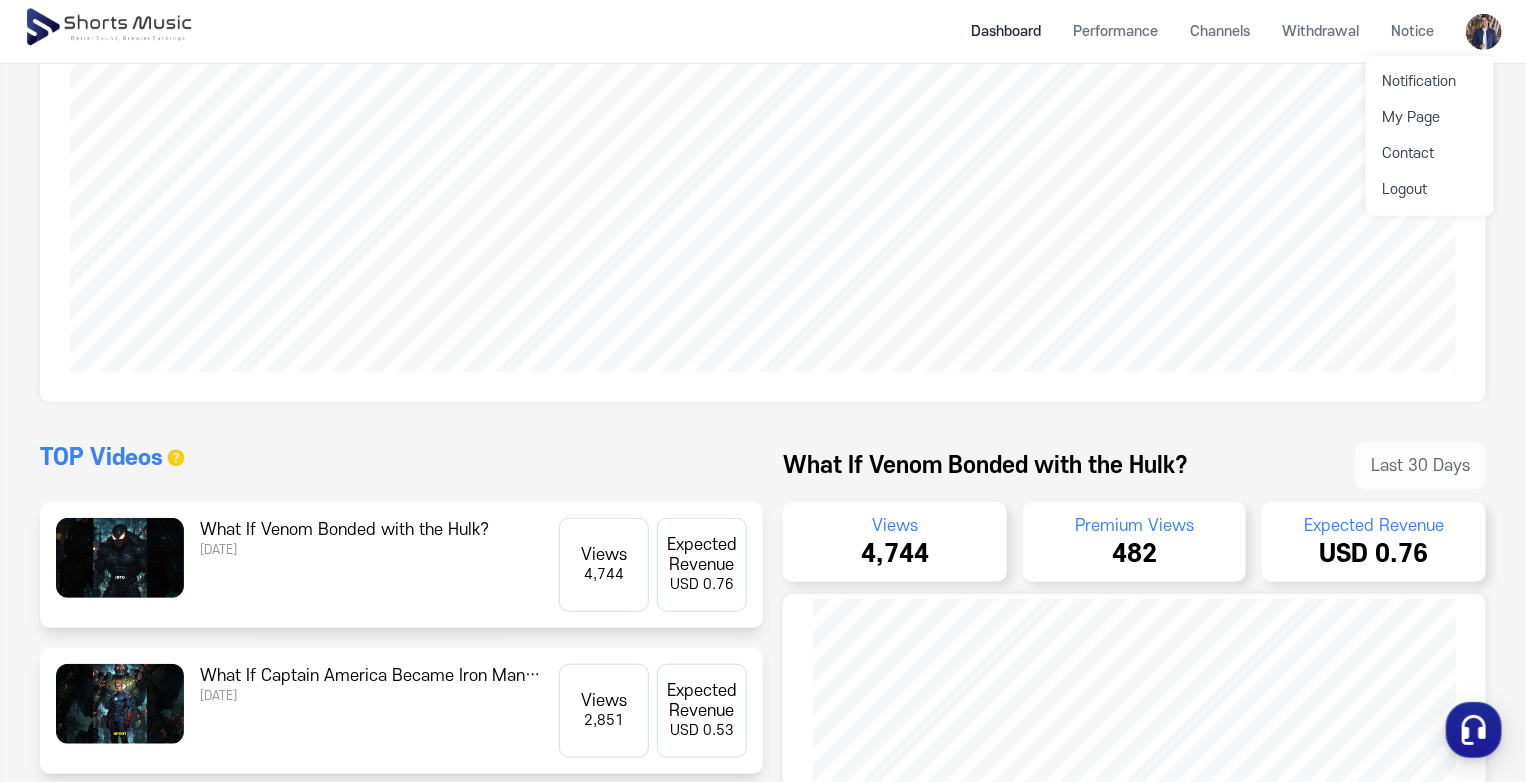 click at bounding box center [763, 391] 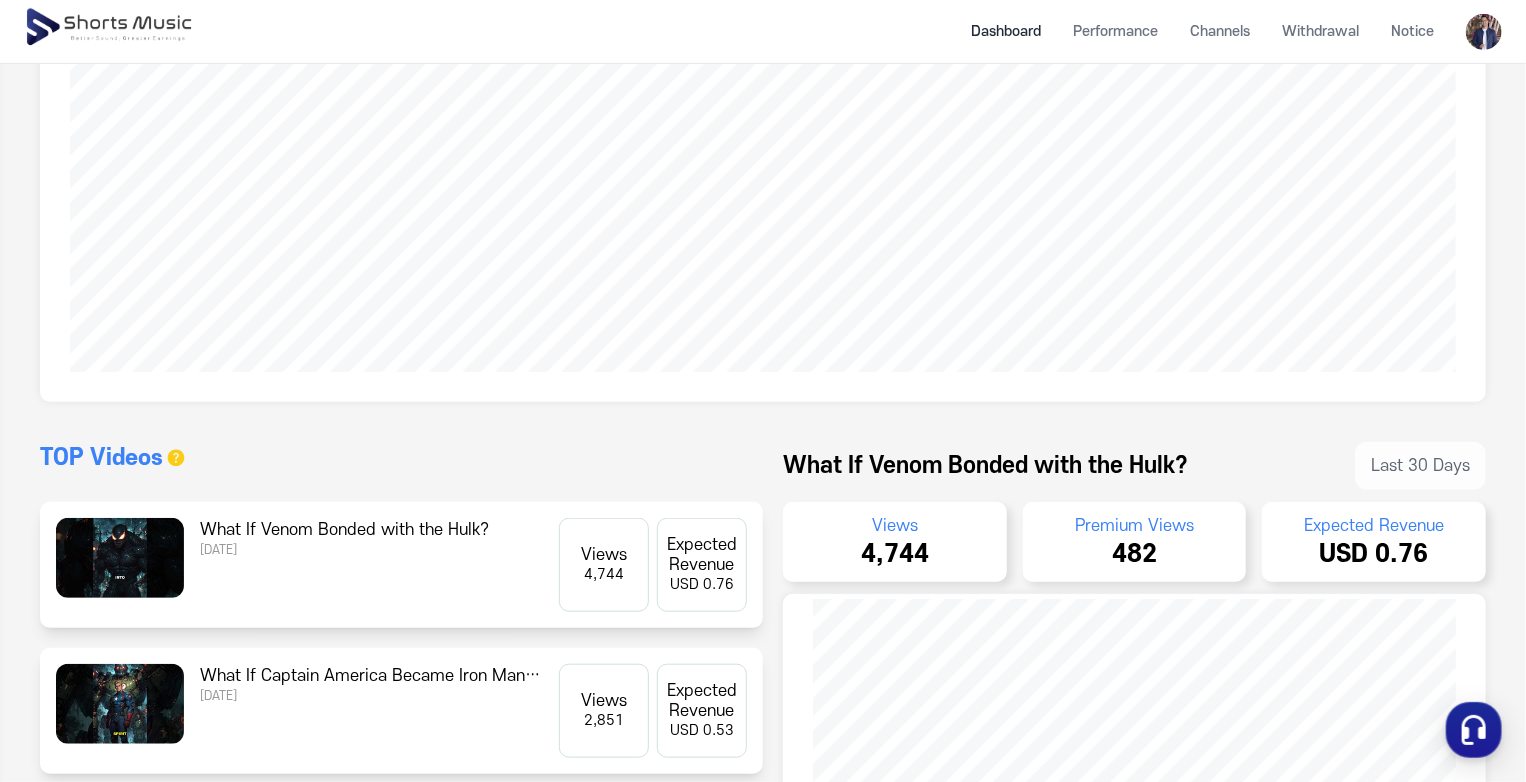 click on "Dashboard" at bounding box center (1006, 31) 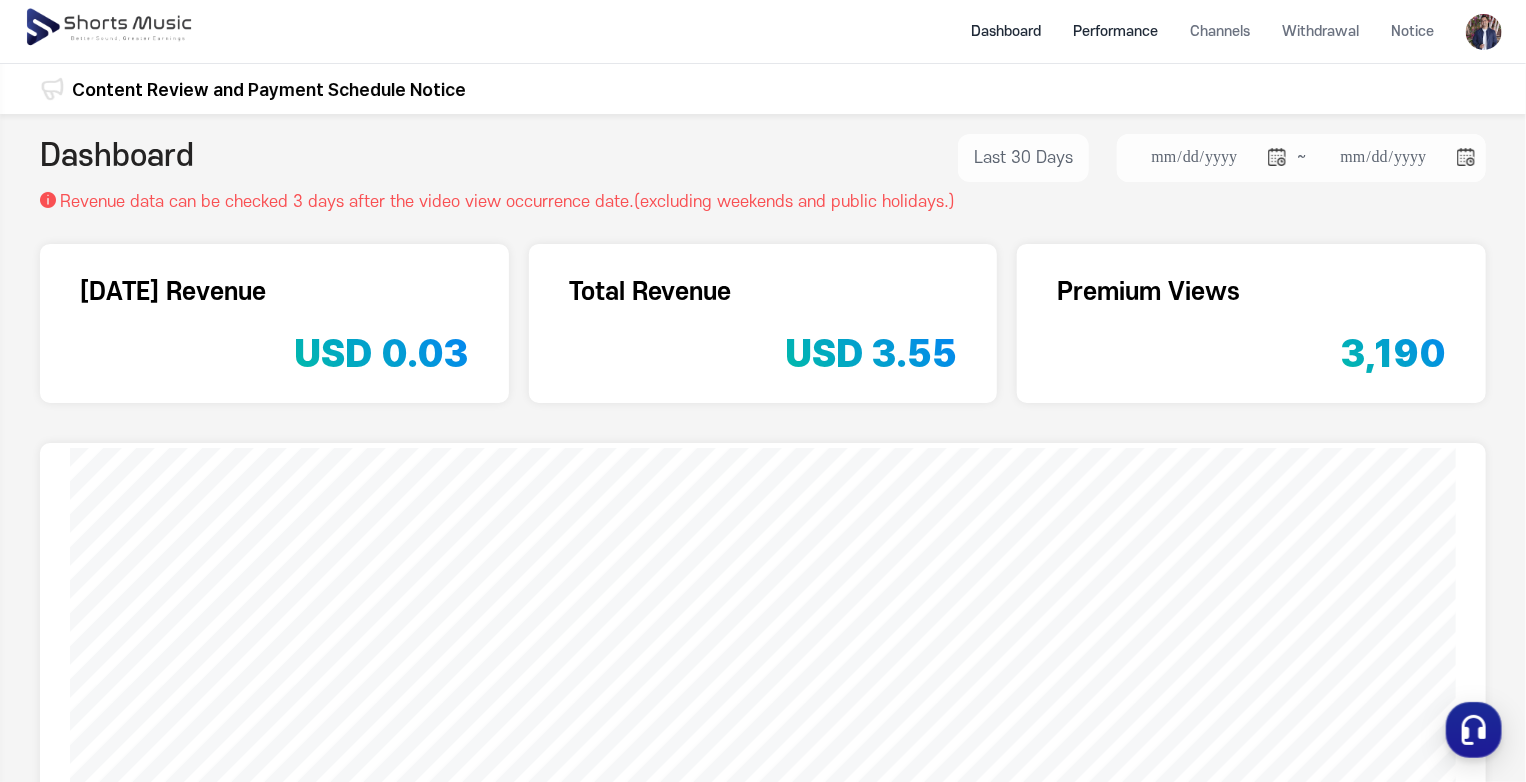 click on "Performance" at bounding box center (1115, 31) 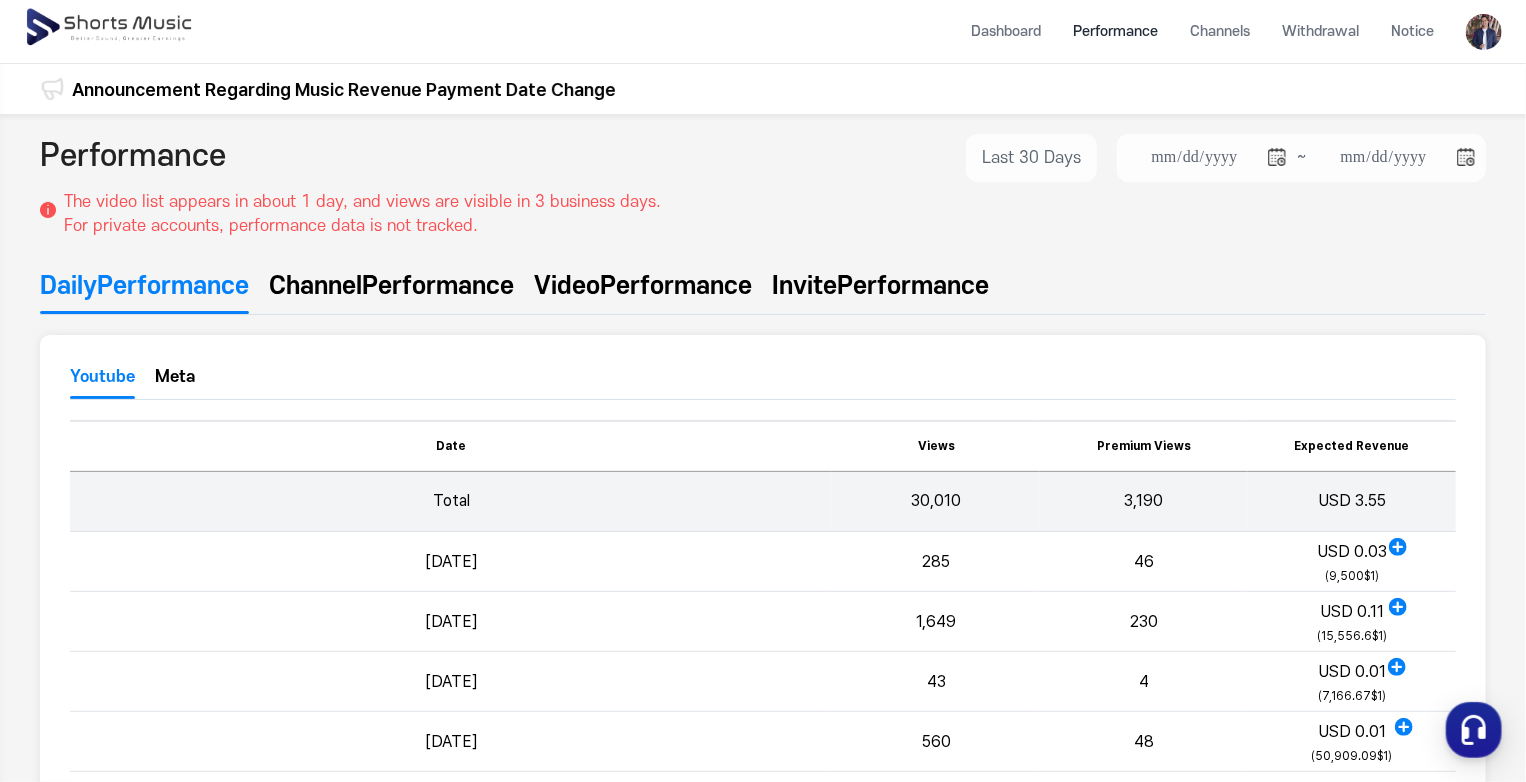click on "Performance" at bounding box center [438, 286] 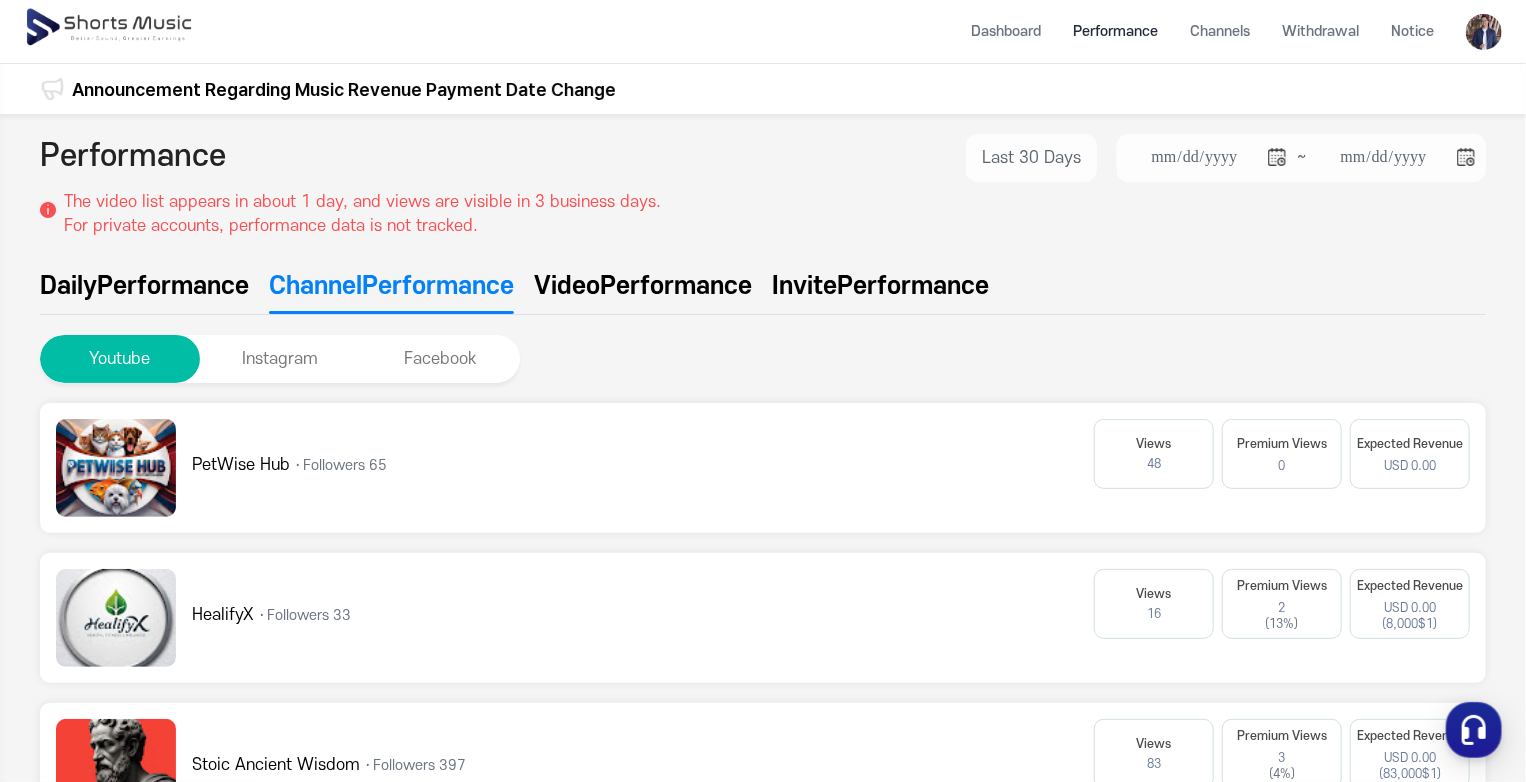 click on "Video" at bounding box center [567, 286] 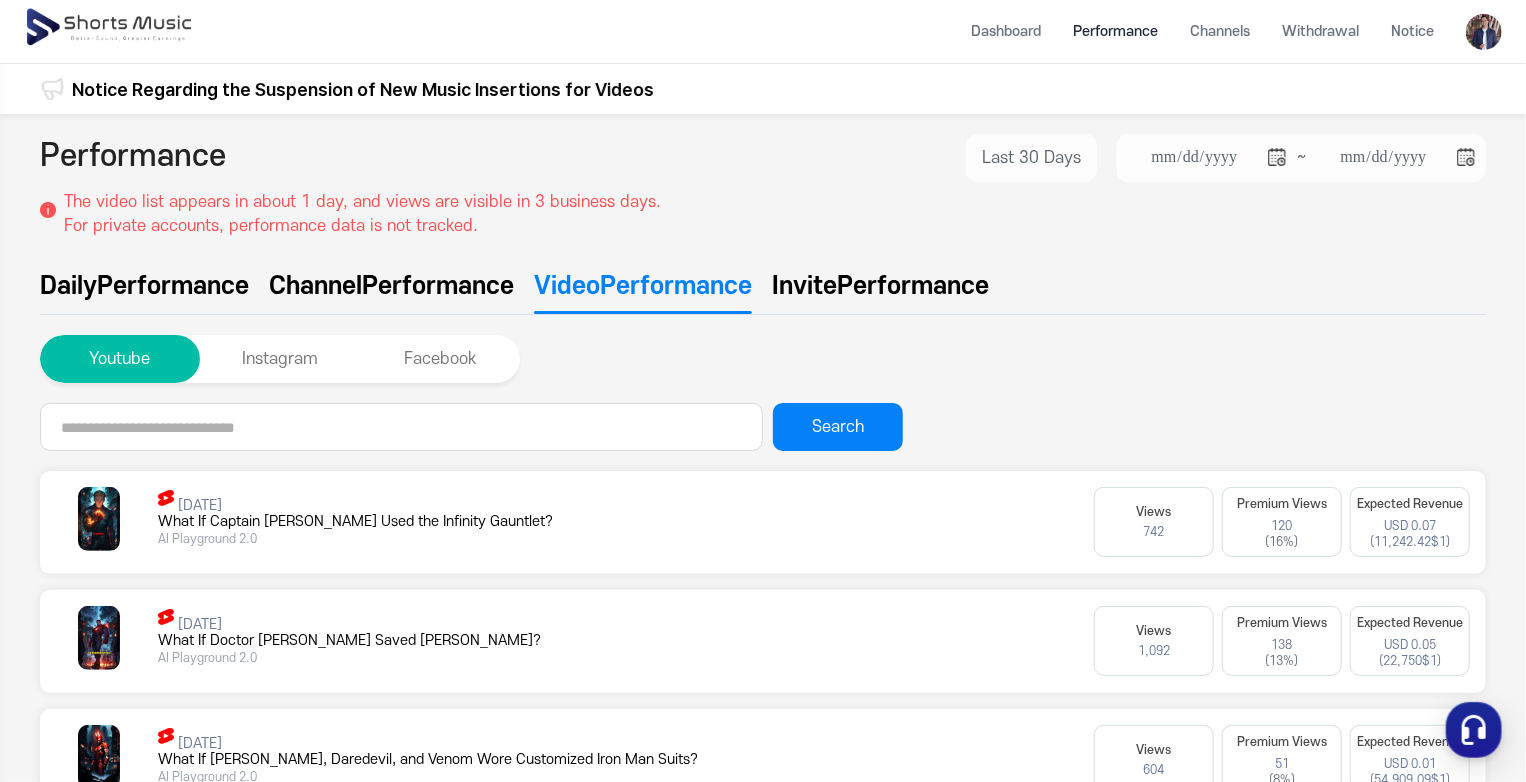 click on "Performance" at bounding box center (438, 286) 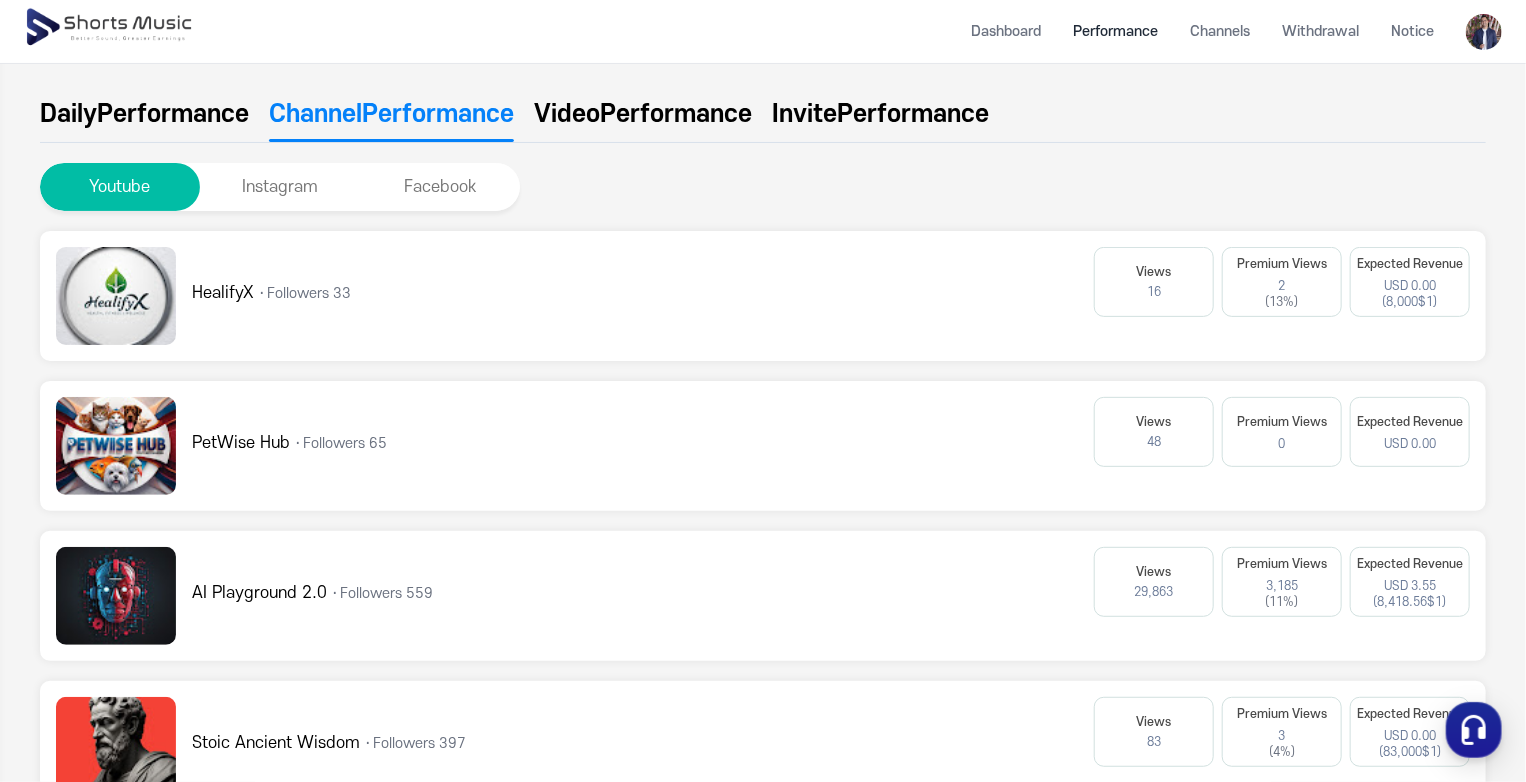 scroll, scrollTop: 0, scrollLeft: 0, axis: both 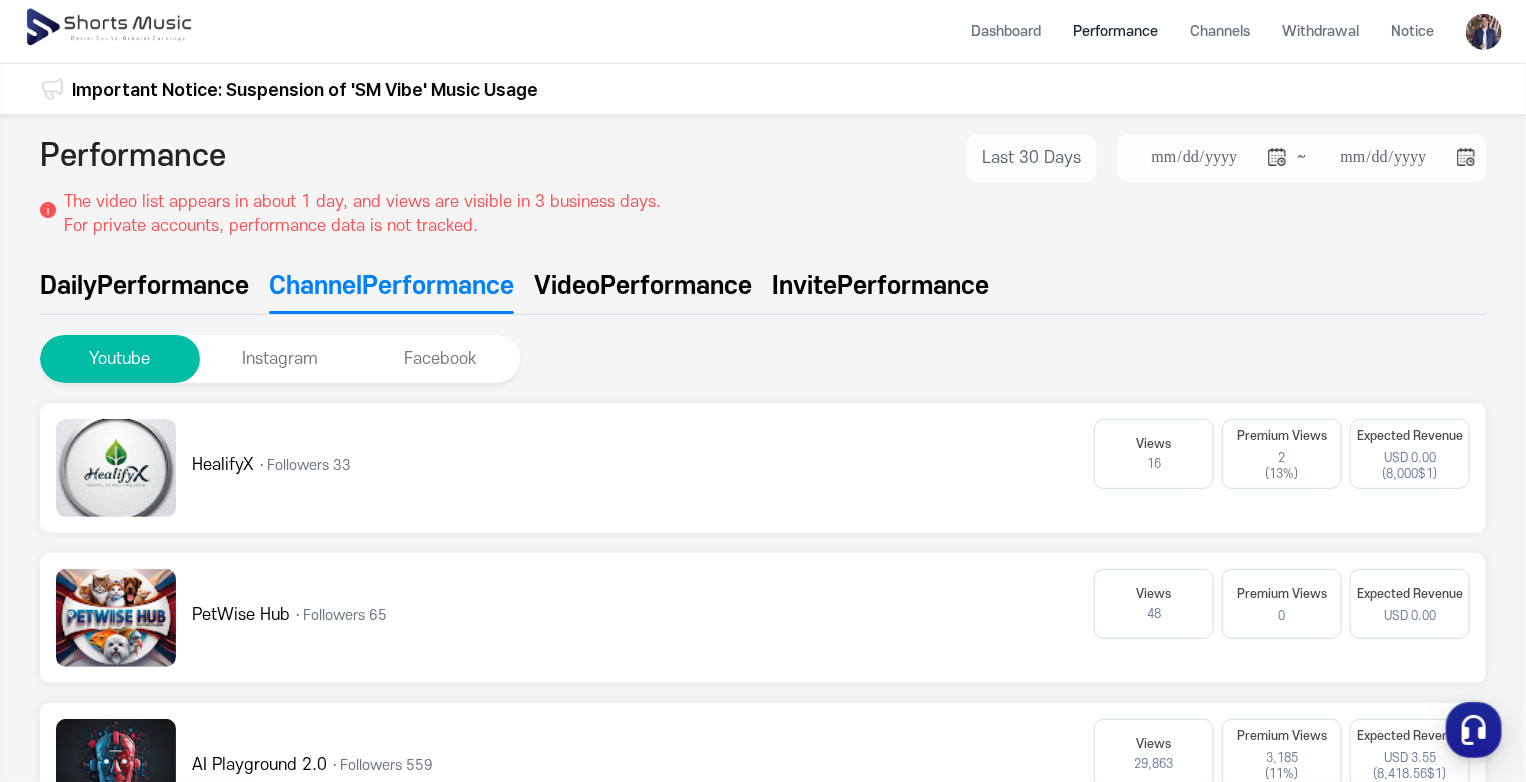 click on "Performance" at bounding box center (173, 286) 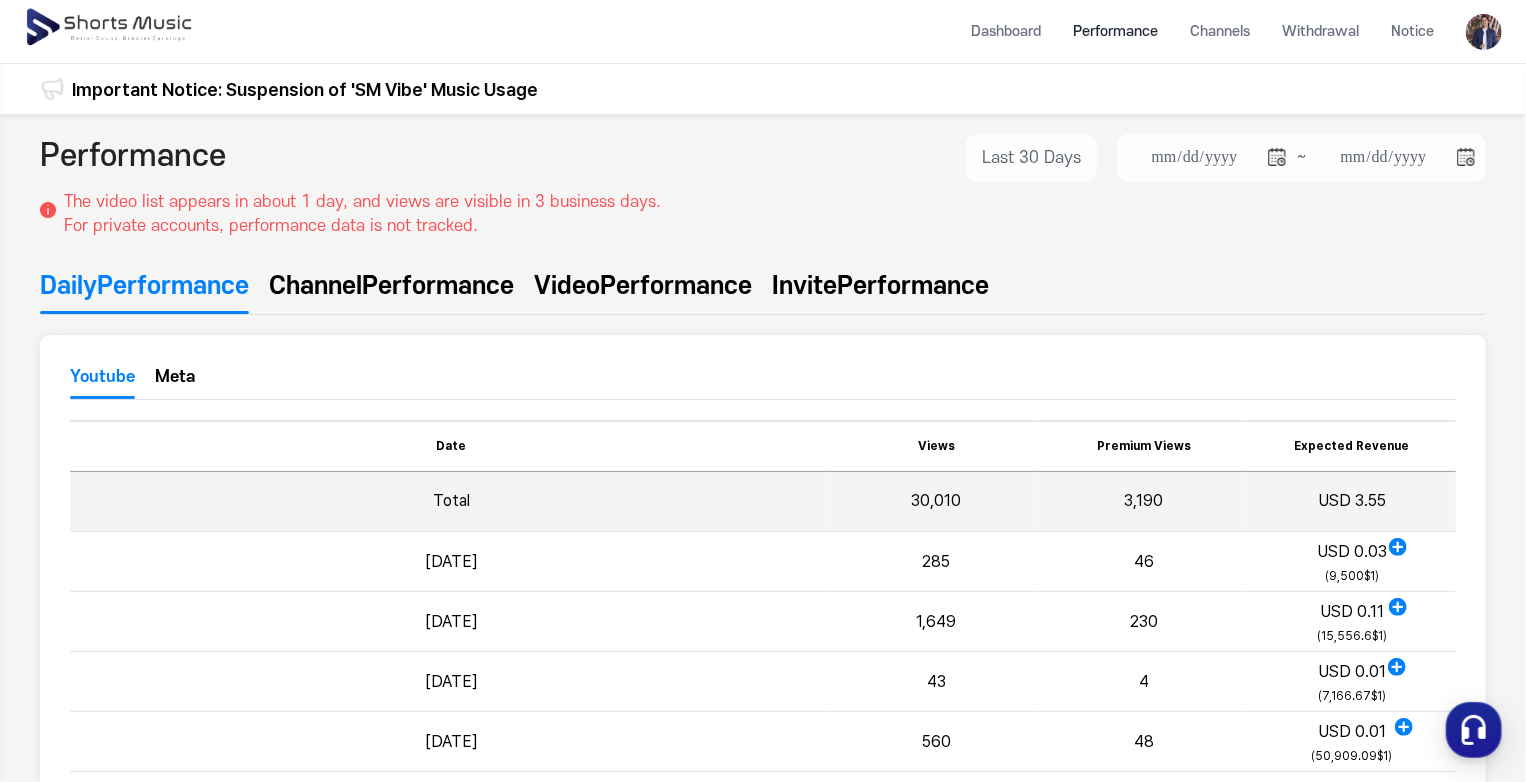click on "Performance" at bounding box center (913, 286) 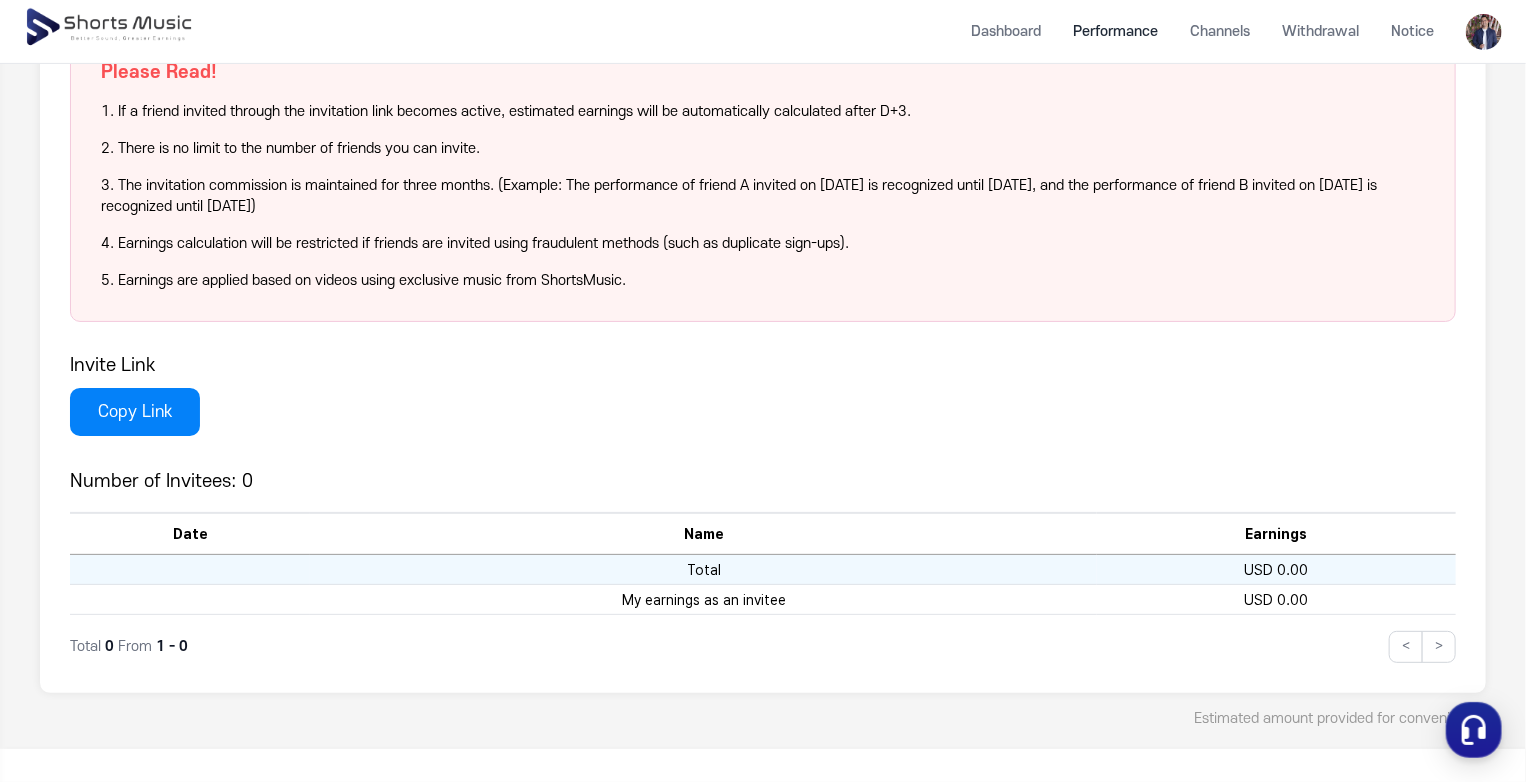 scroll, scrollTop: 0, scrollLeft: 0, axis: both 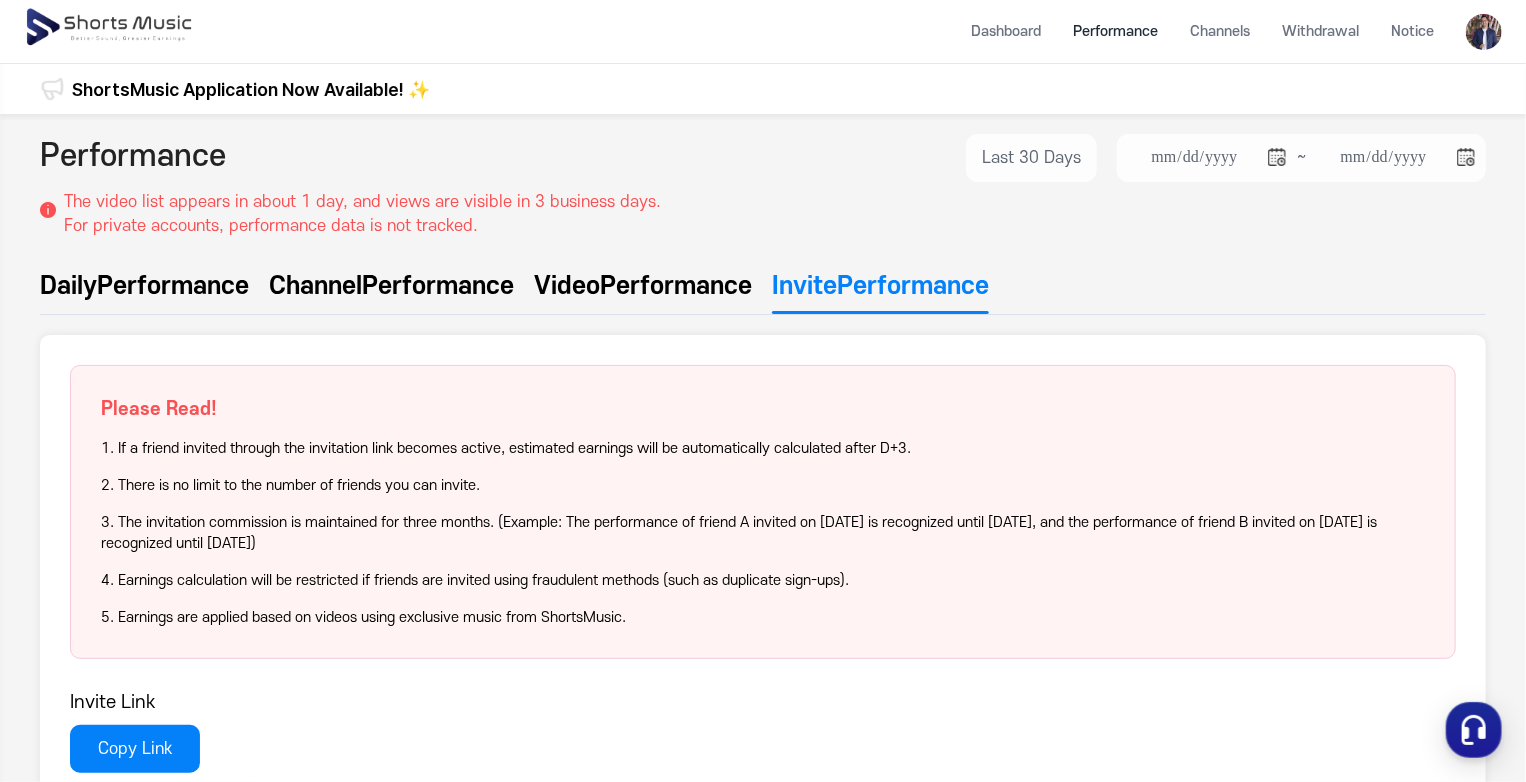 click on "Performance" at bounding box center (438, 286) 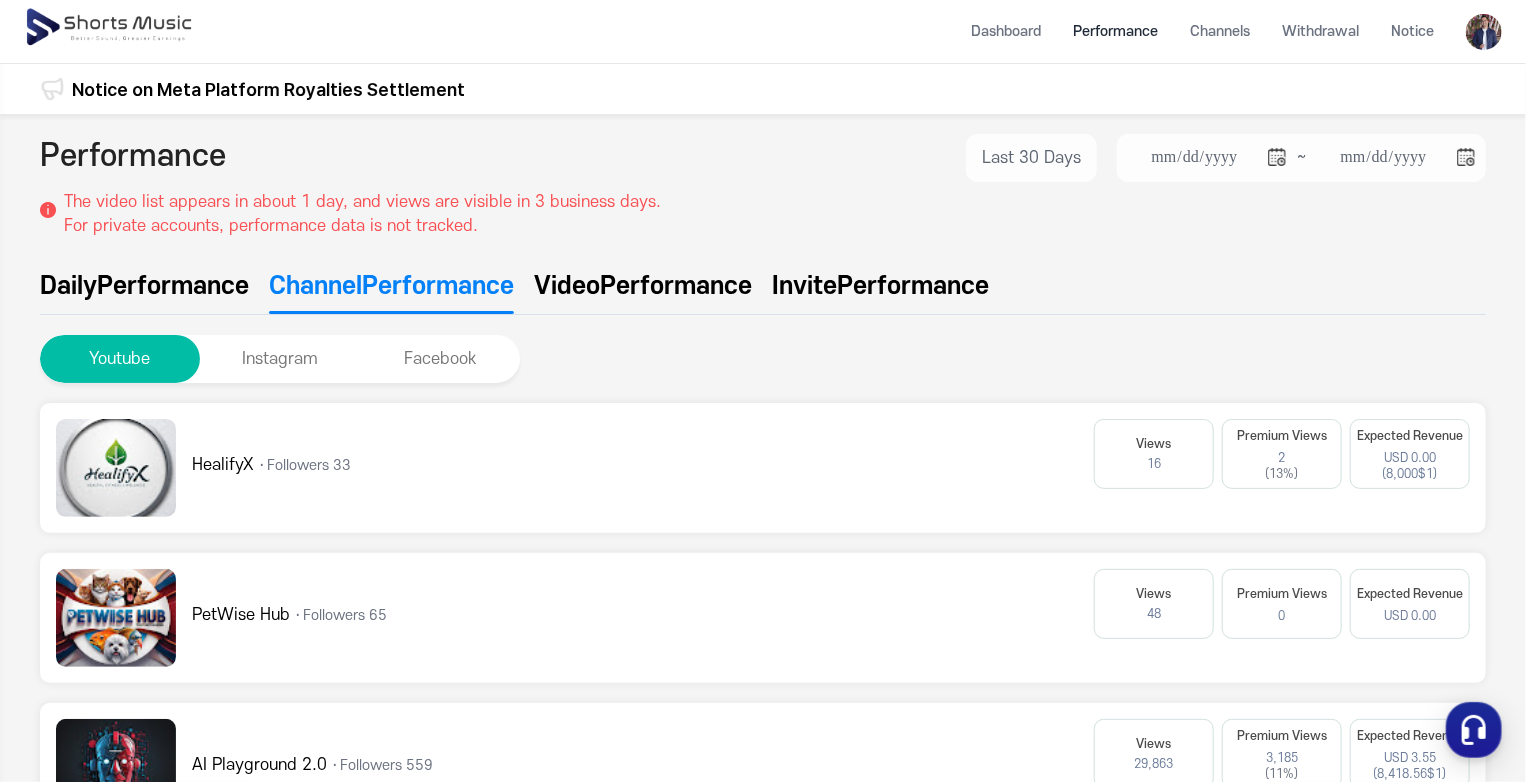 click on "Performance" at bounding box center (173, 286) 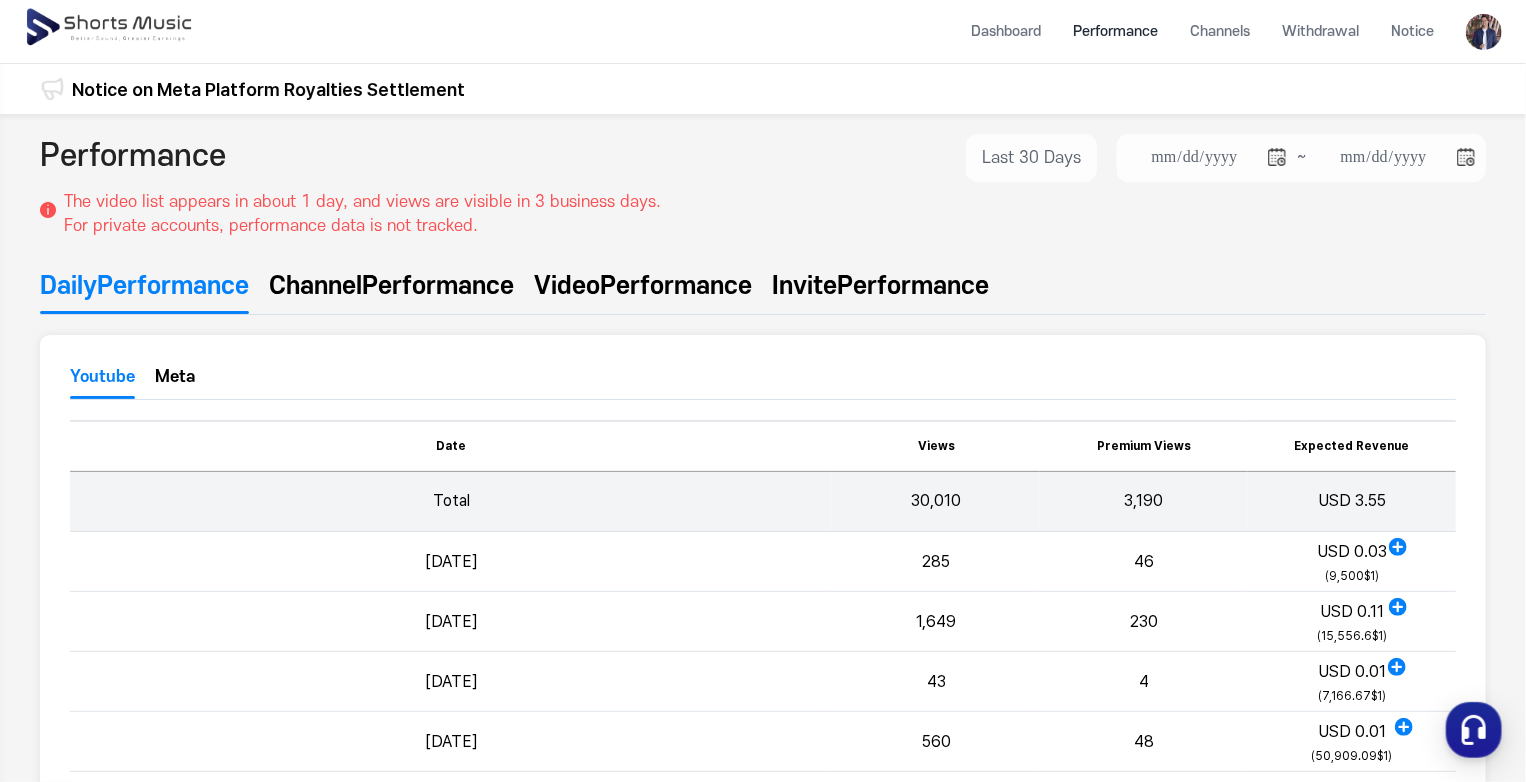 click on "Performance" at bounding box center (438, 286) 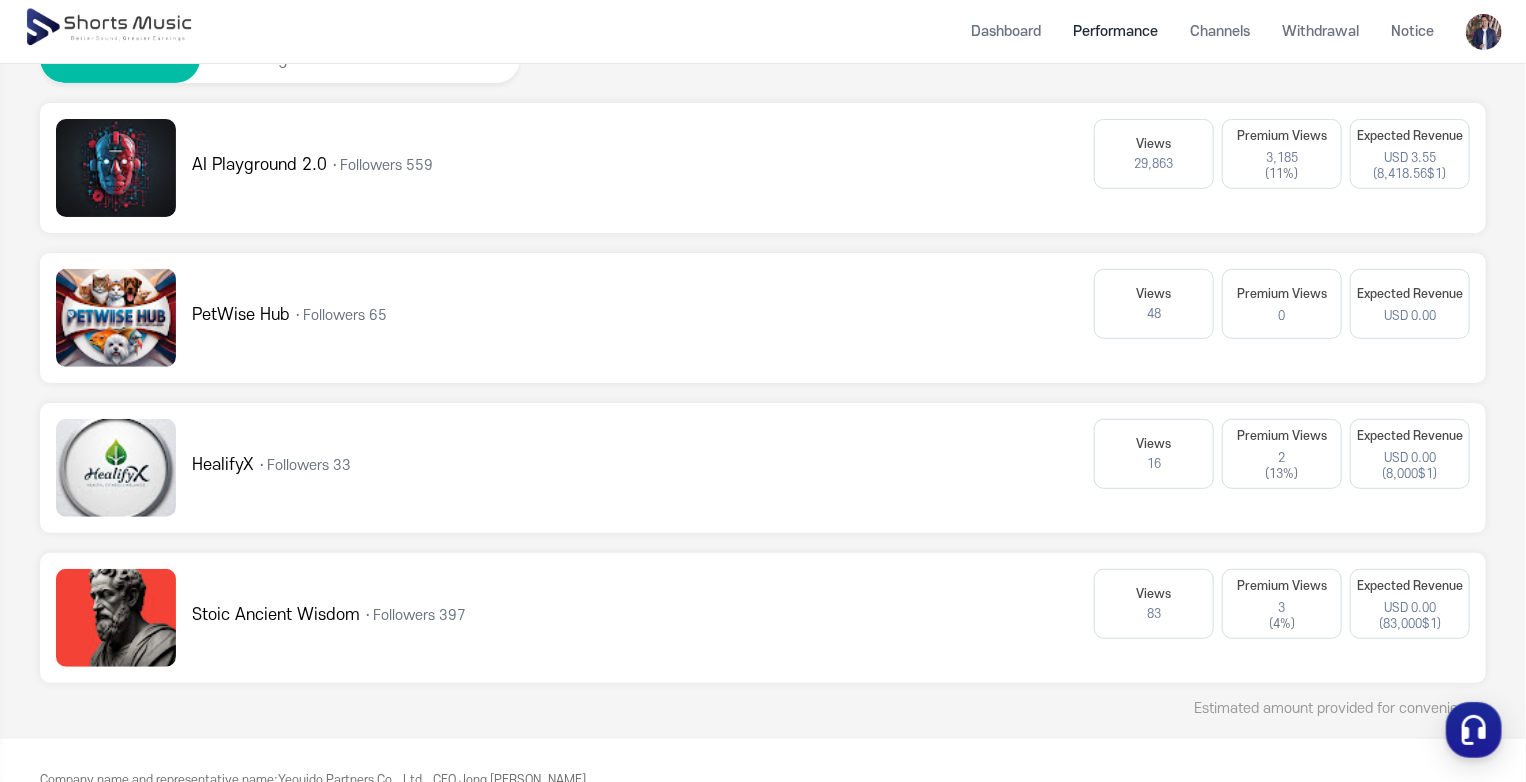 scroll, scrollTop: 0, scrollLeft: 0, axis: both 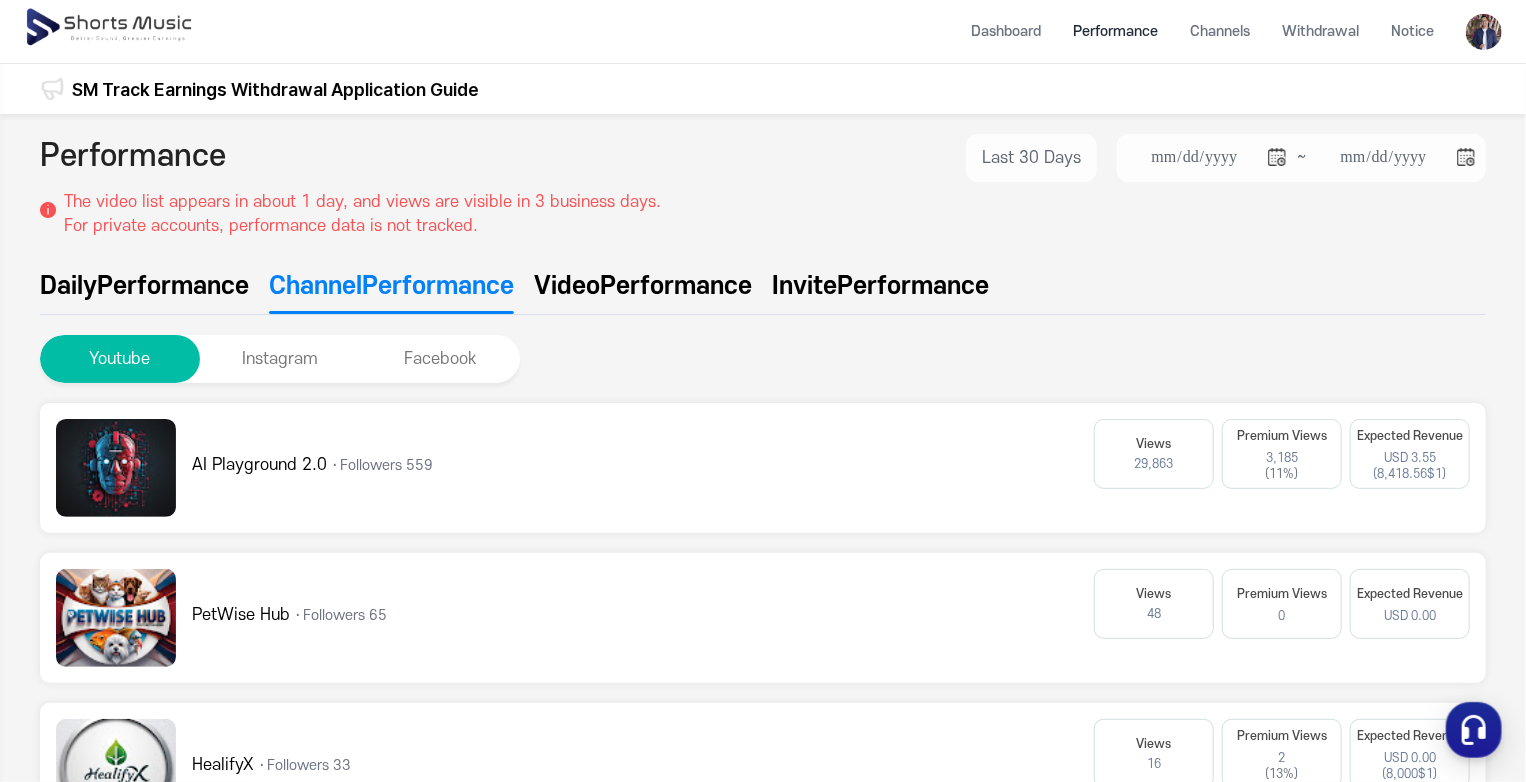 click on "Performance" at bounding box center (676, 286) 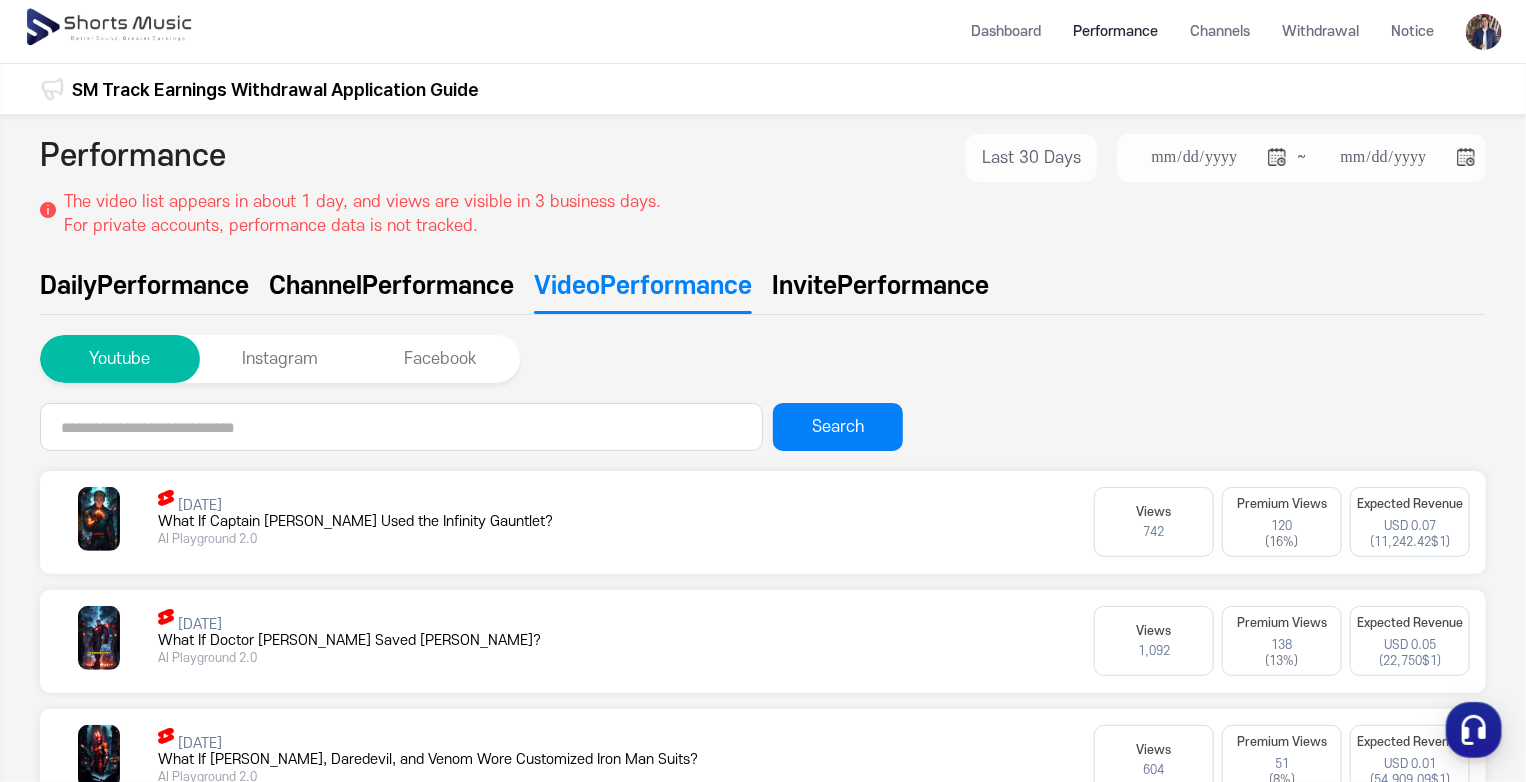 click on "Performance" at bounding box center (913, 286) 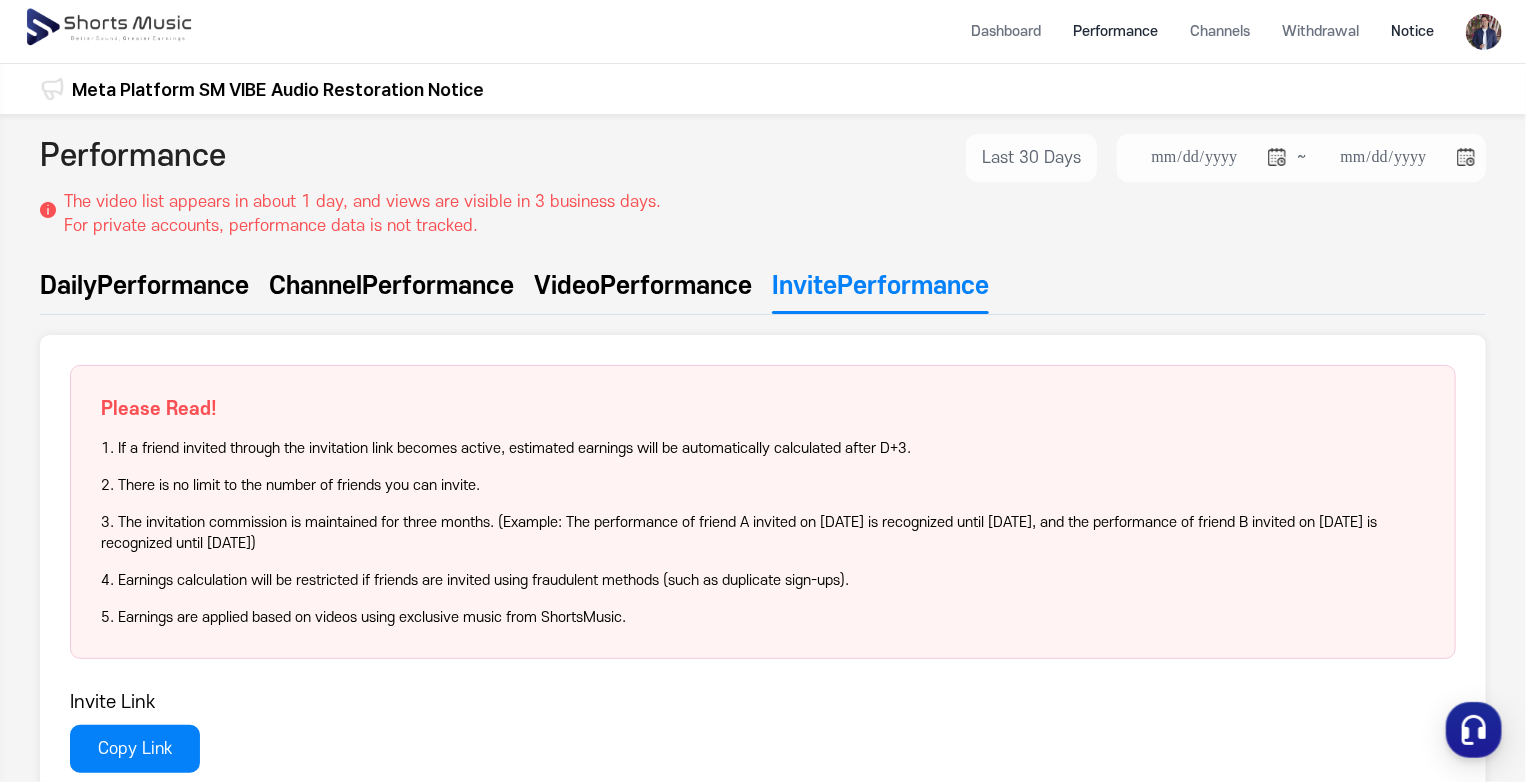 click on "Notice" at bounding box center (1412, 31) 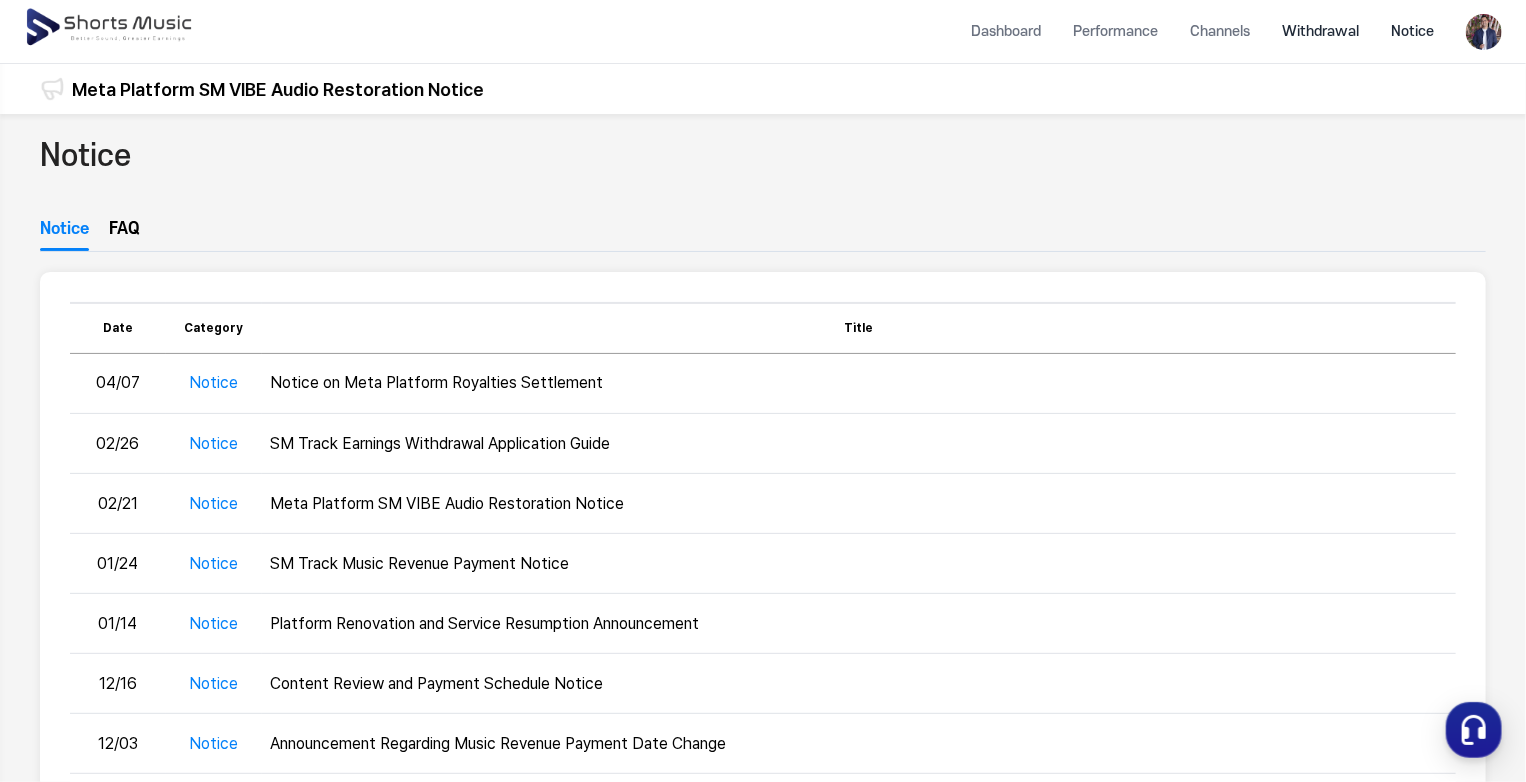 click on "Withdrawal" at bounding box center (1320, 31) 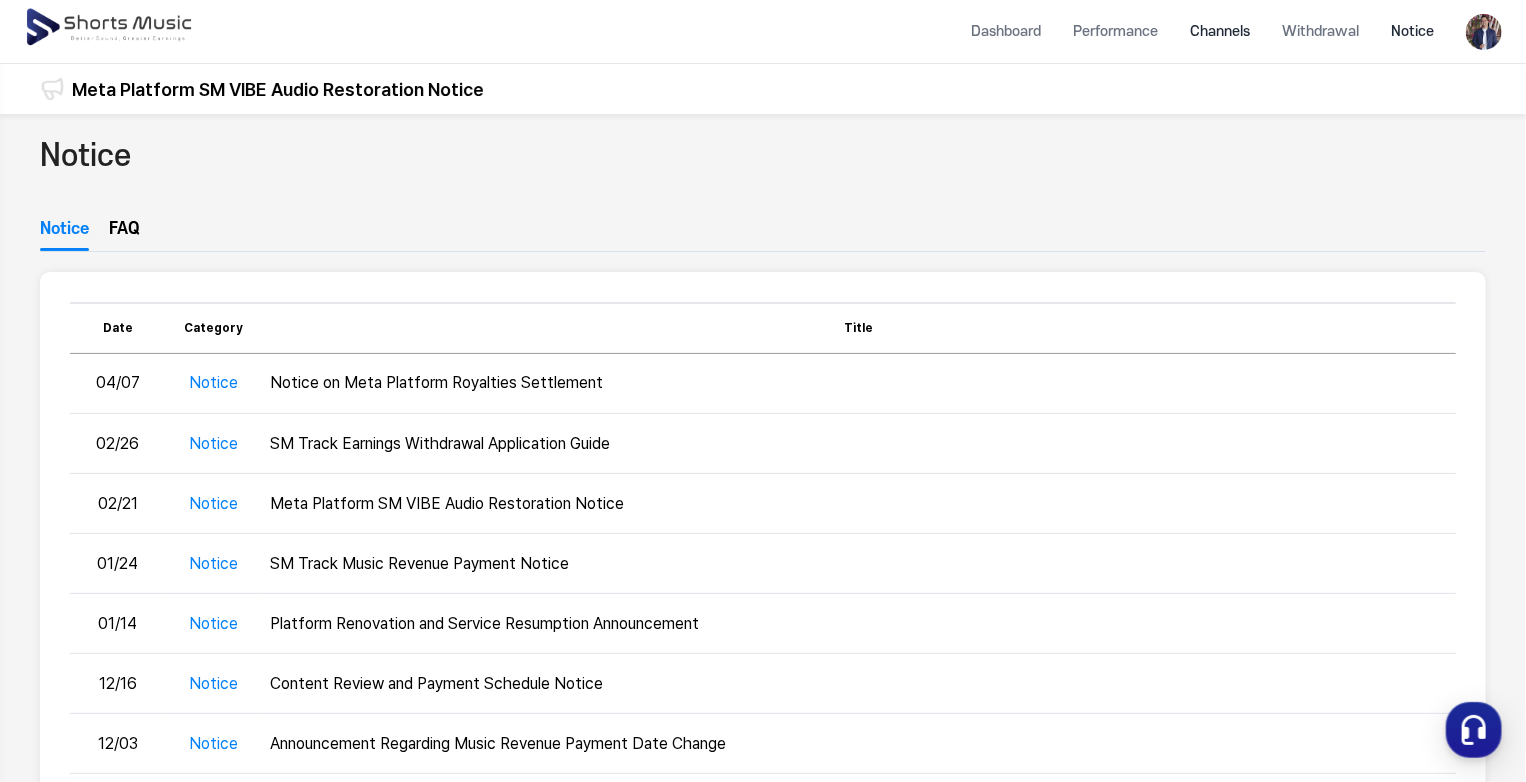 click on "Channels" at bounding box center (1220, 31) 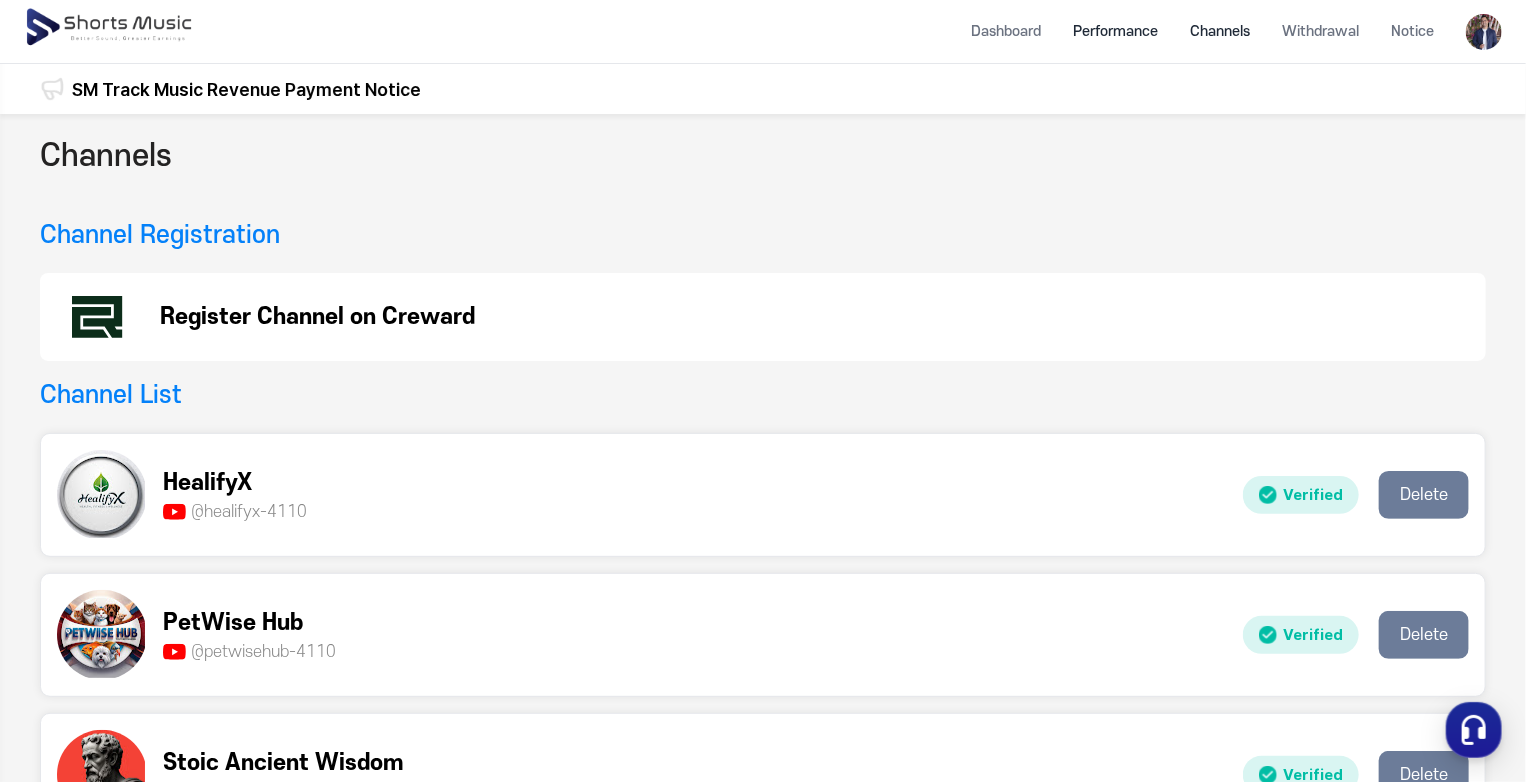 click on "Performance" at bounding box center (1115, 31) 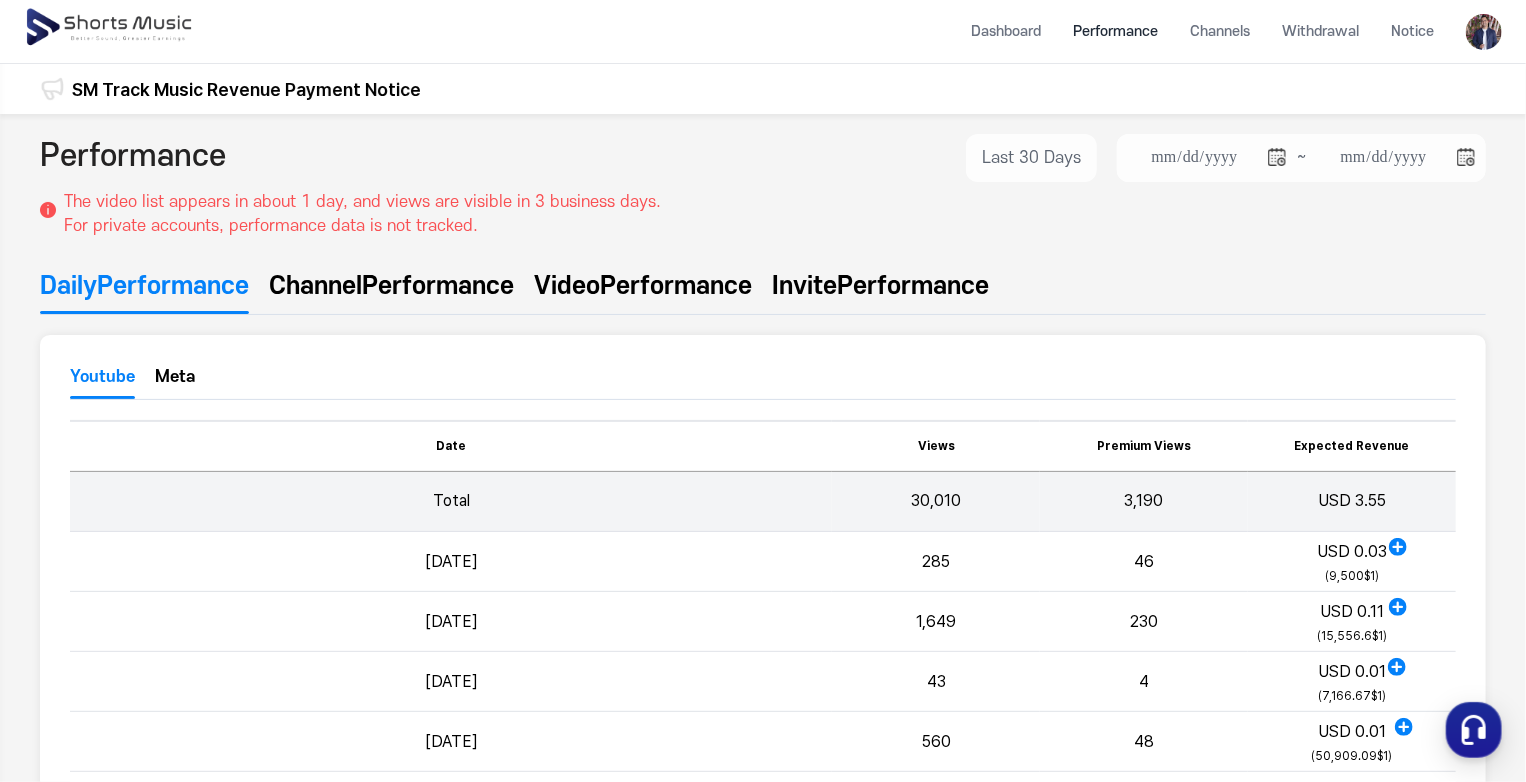 click on "Meta" at bounding box center [175, 382] 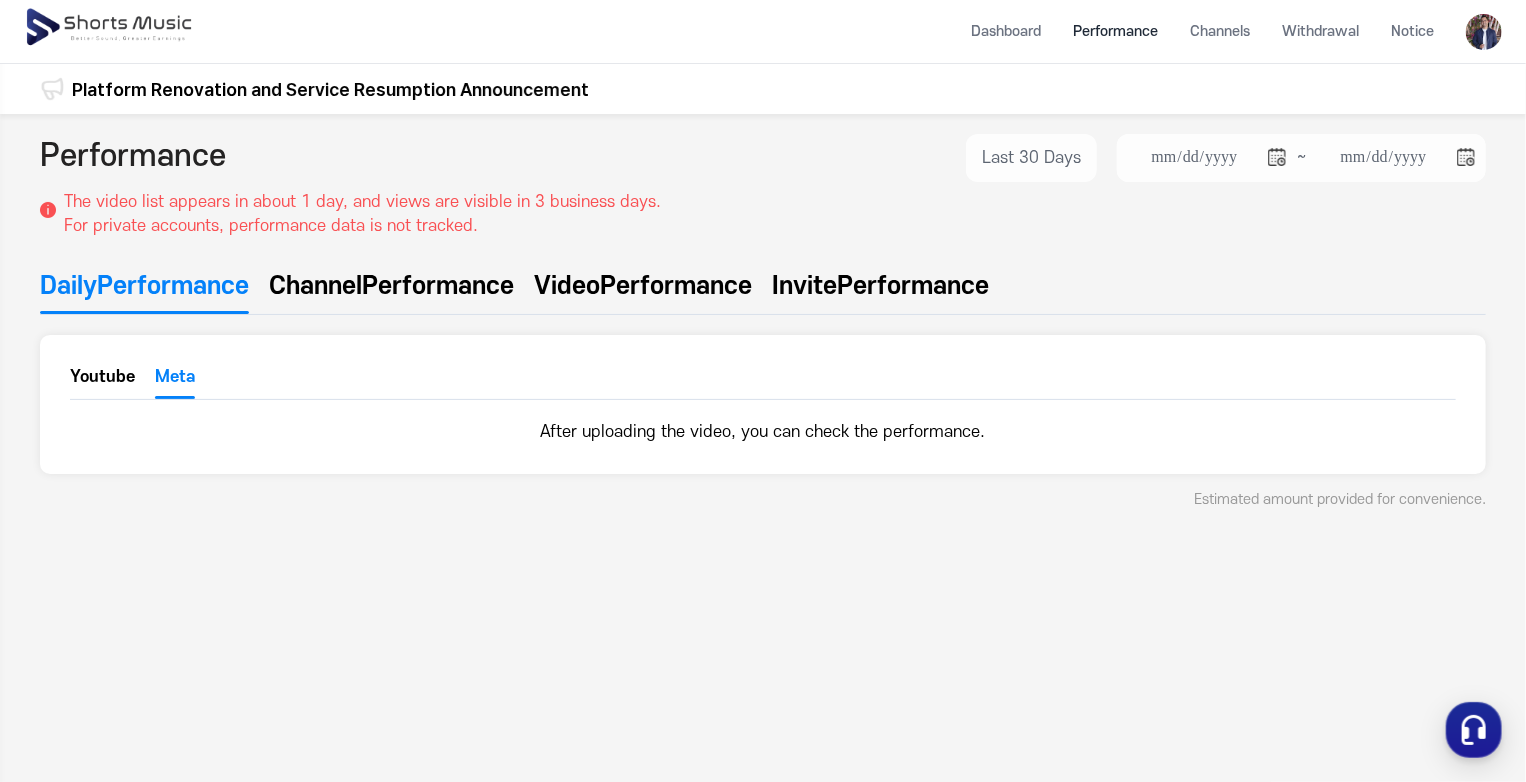 click on "Youtube" at bounding box center [102, 382] 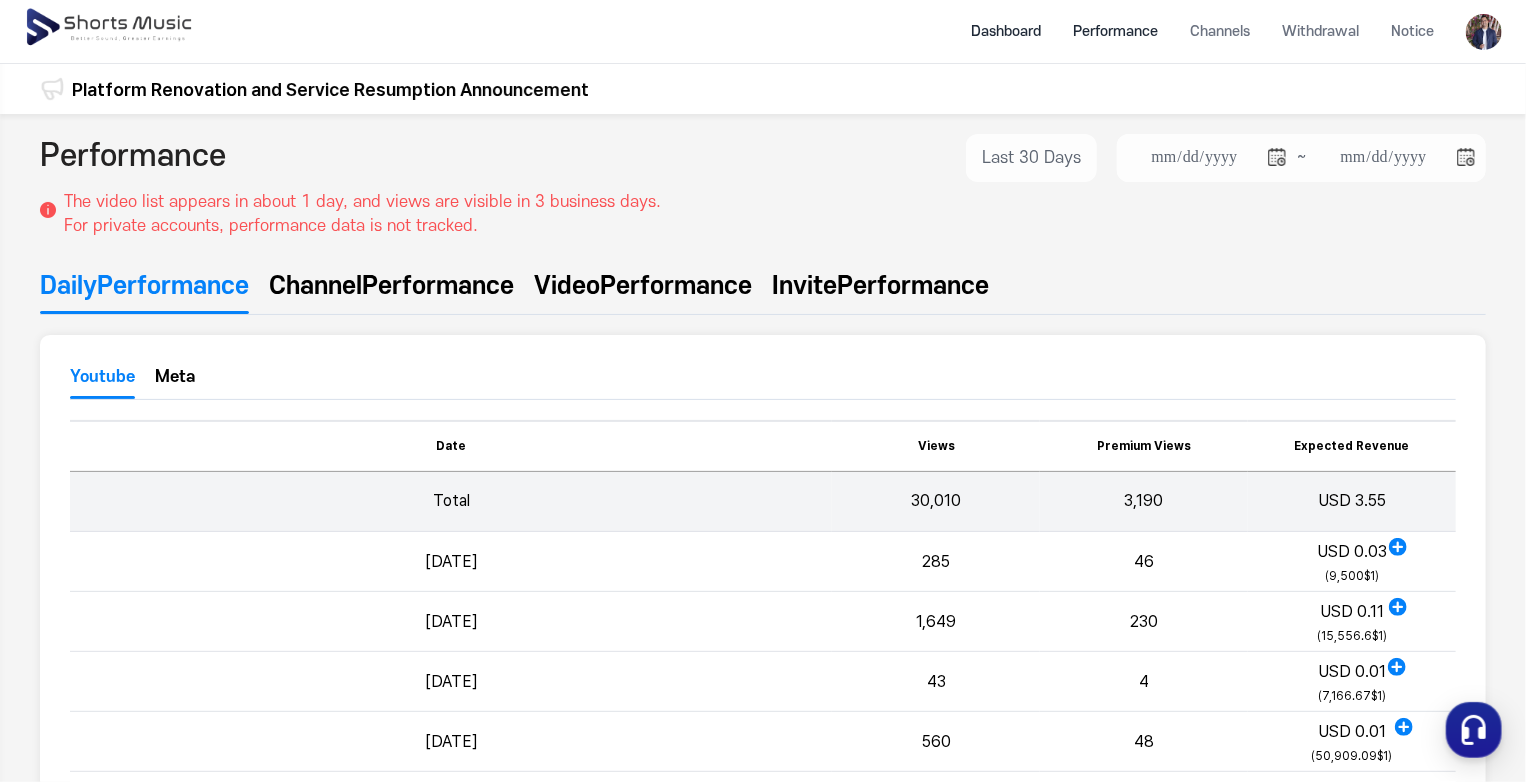 click on "Dashboard" at bounding box center [1006, 31] 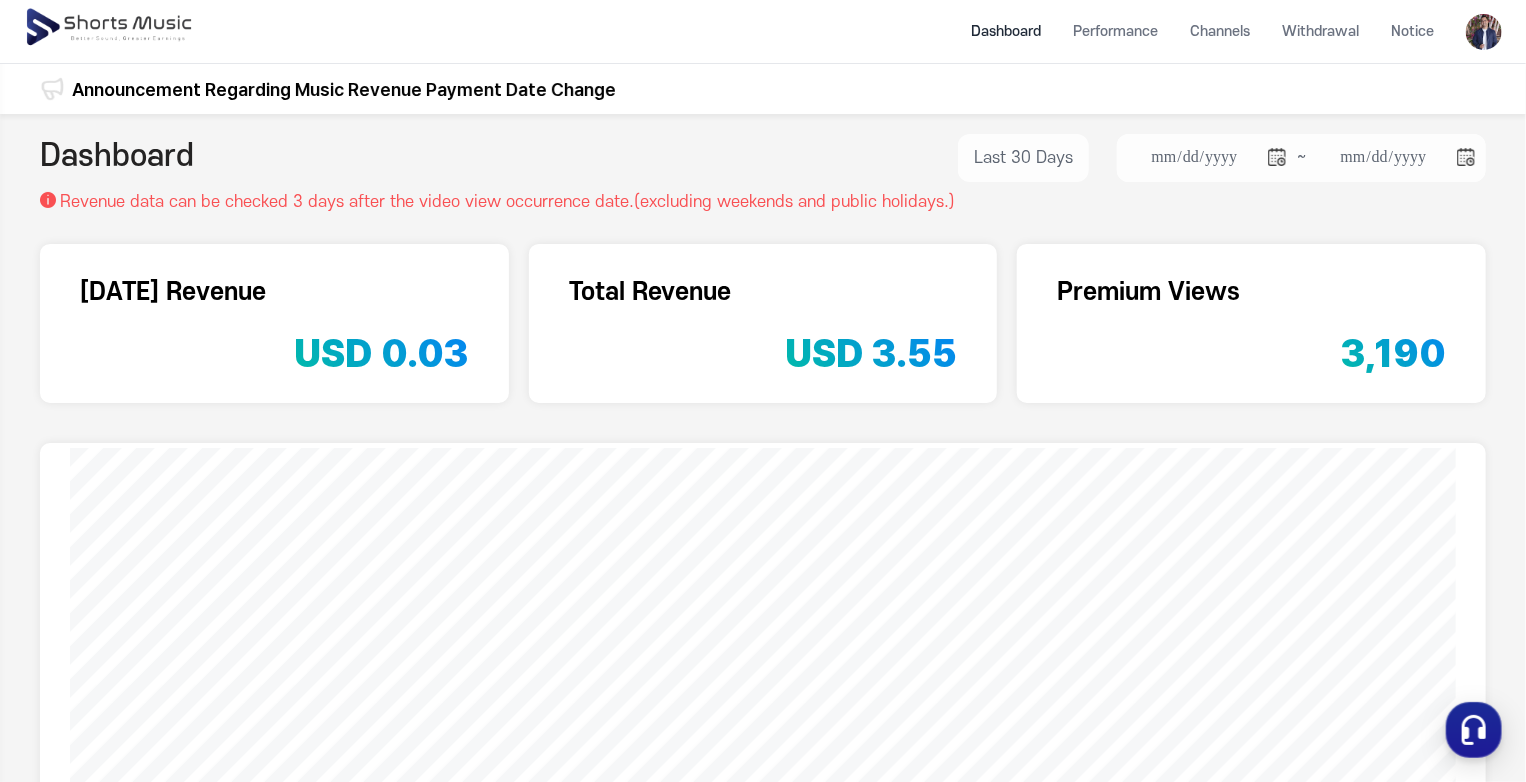 scroll, scrollTop: 0, scrollLeft: 0, axis: both 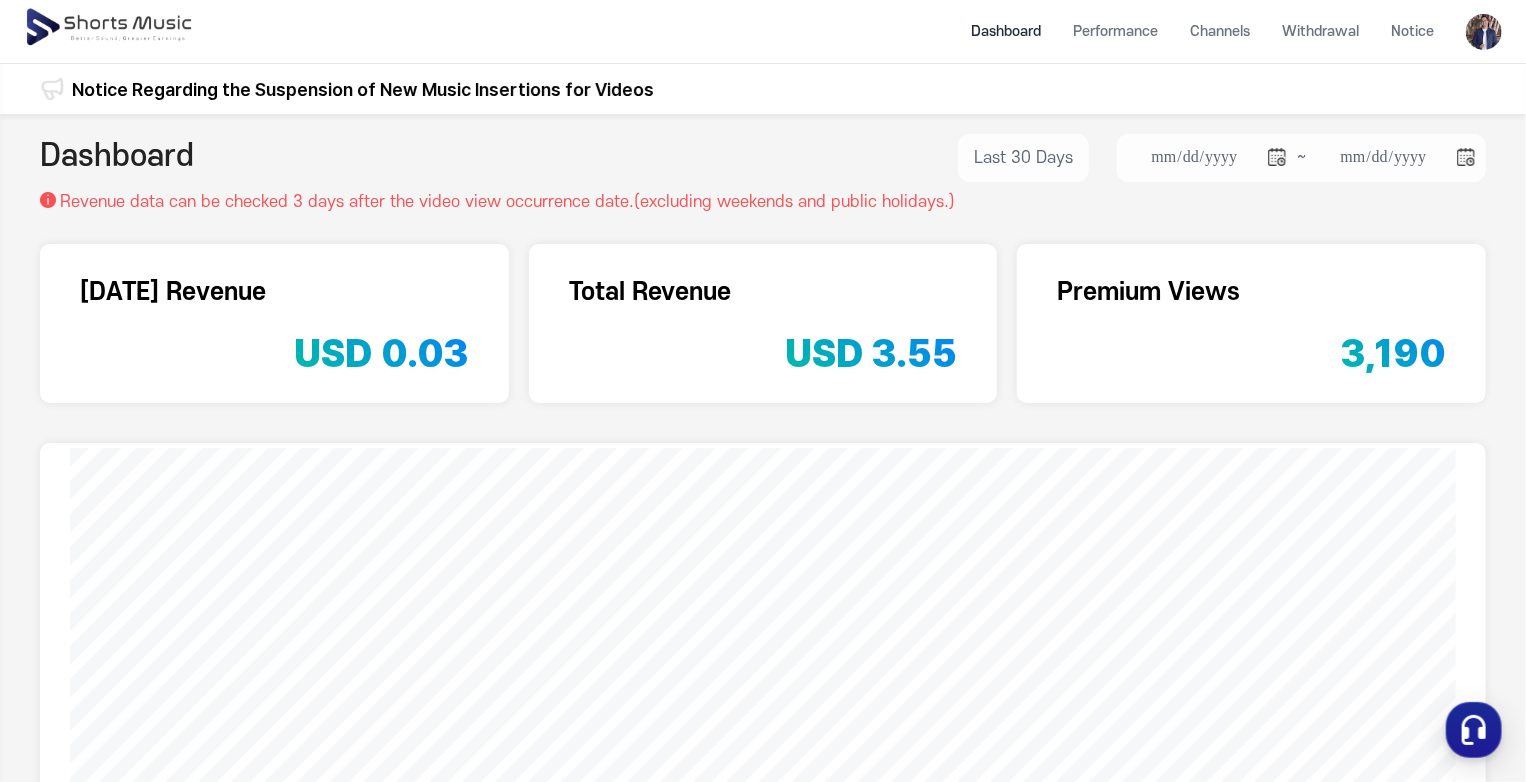 click at bounding box center [110, 28] 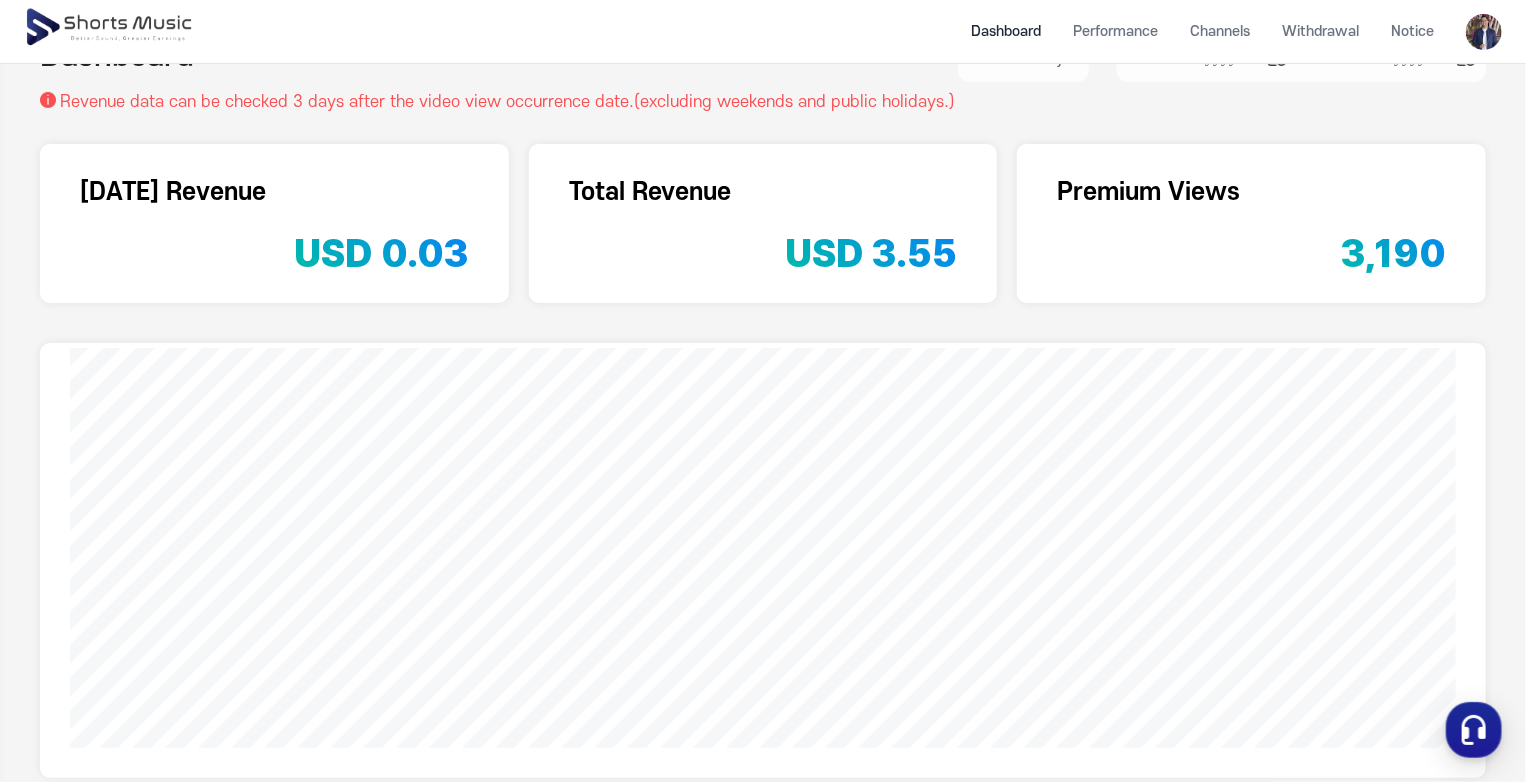 scroll, scrollTop: 0, scrollLeft: 0, axis: both 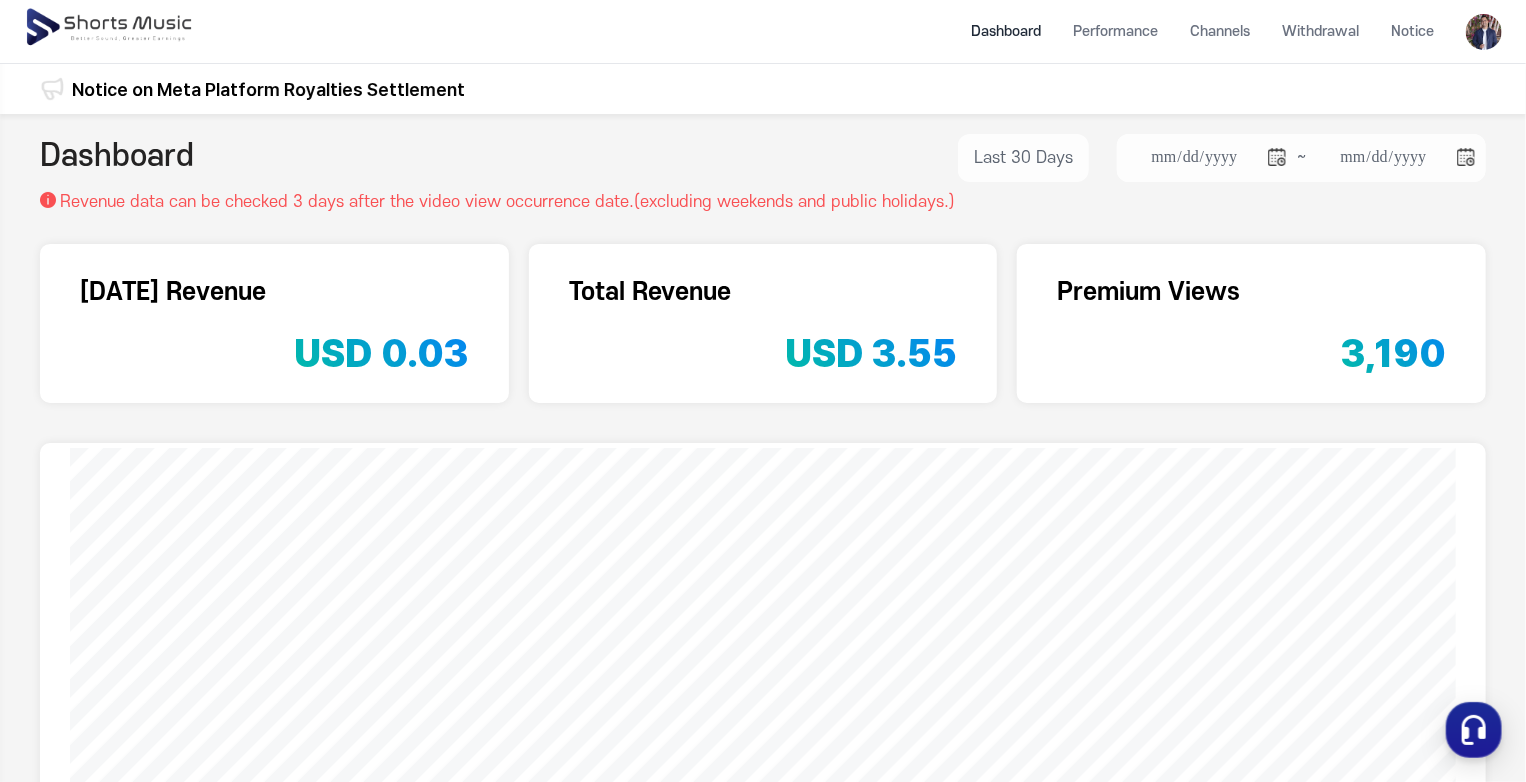 click at bounding box center [110, 28] 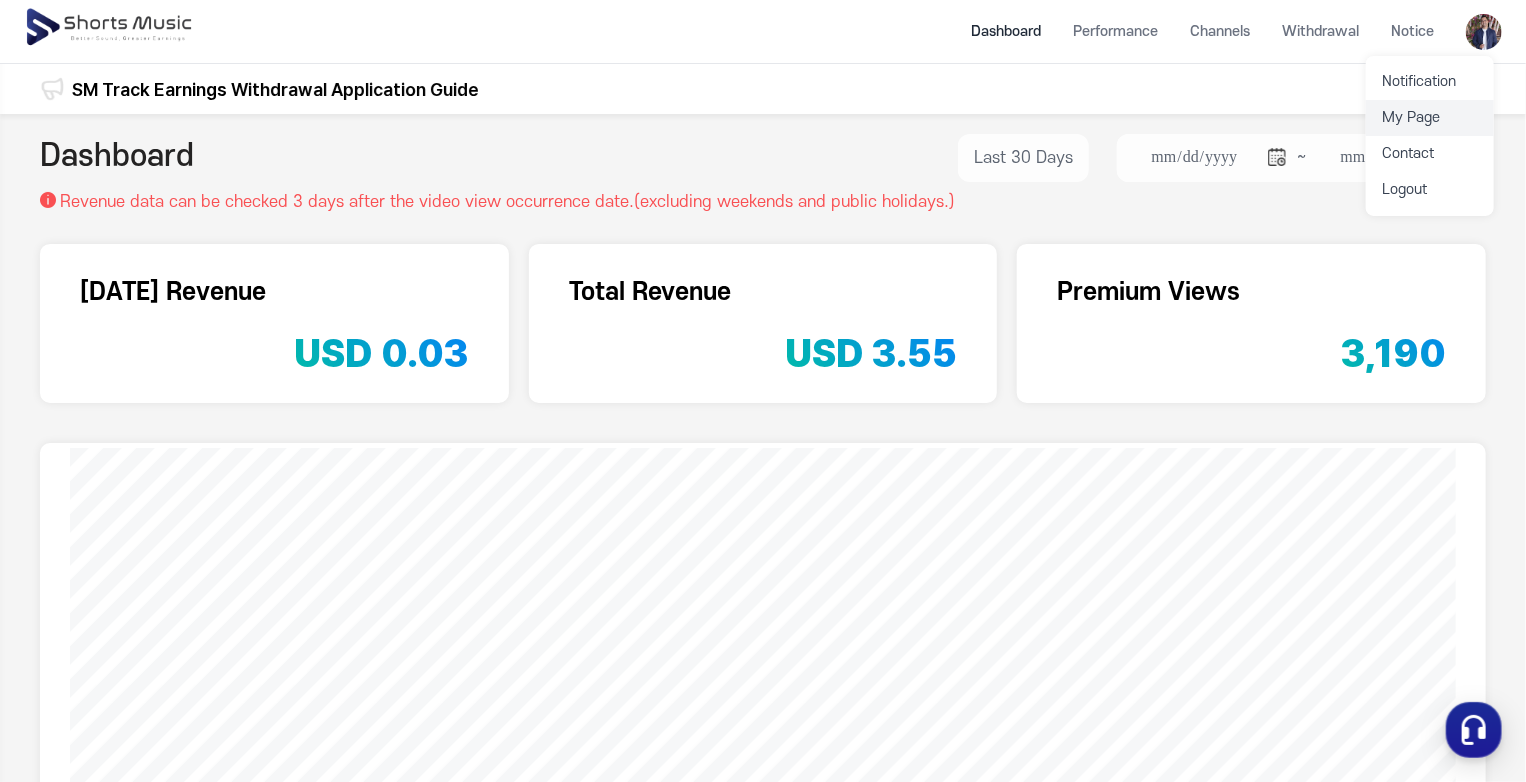 click on "My Page" at bounding box center (1430, 118) 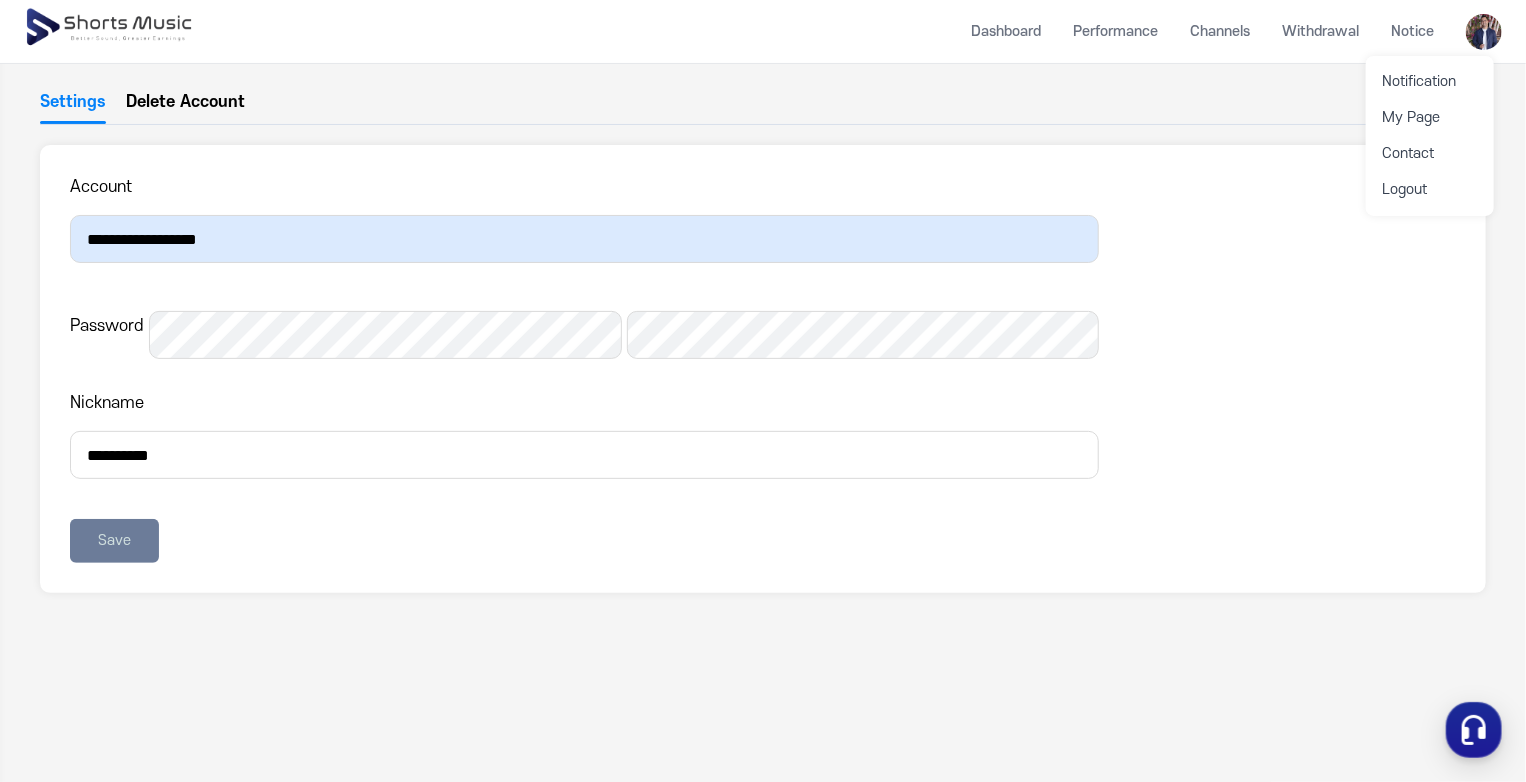 scroll, scrollTop: 0, scrollLeft: 0, axis: both 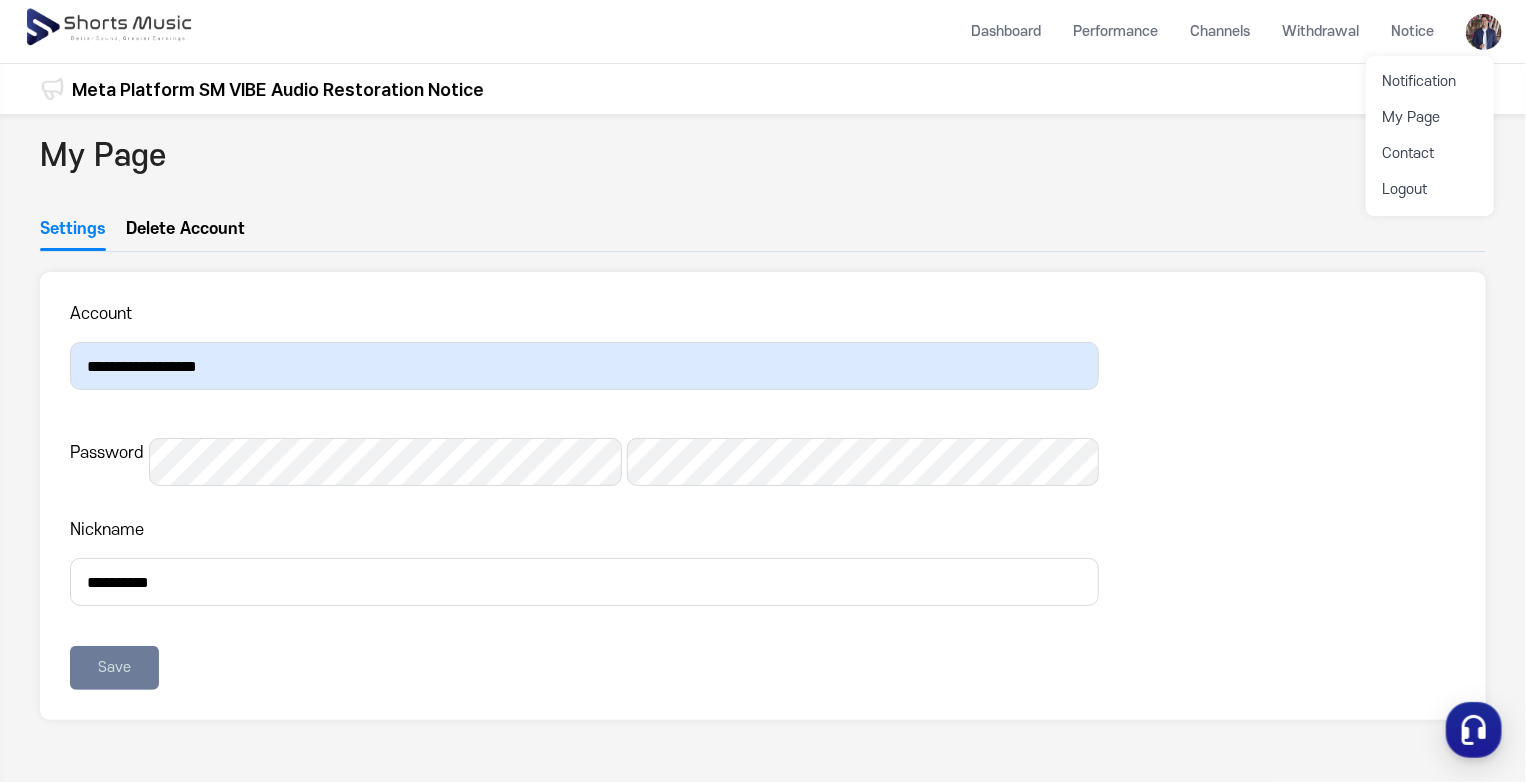 click at bounding box center (763, 391) 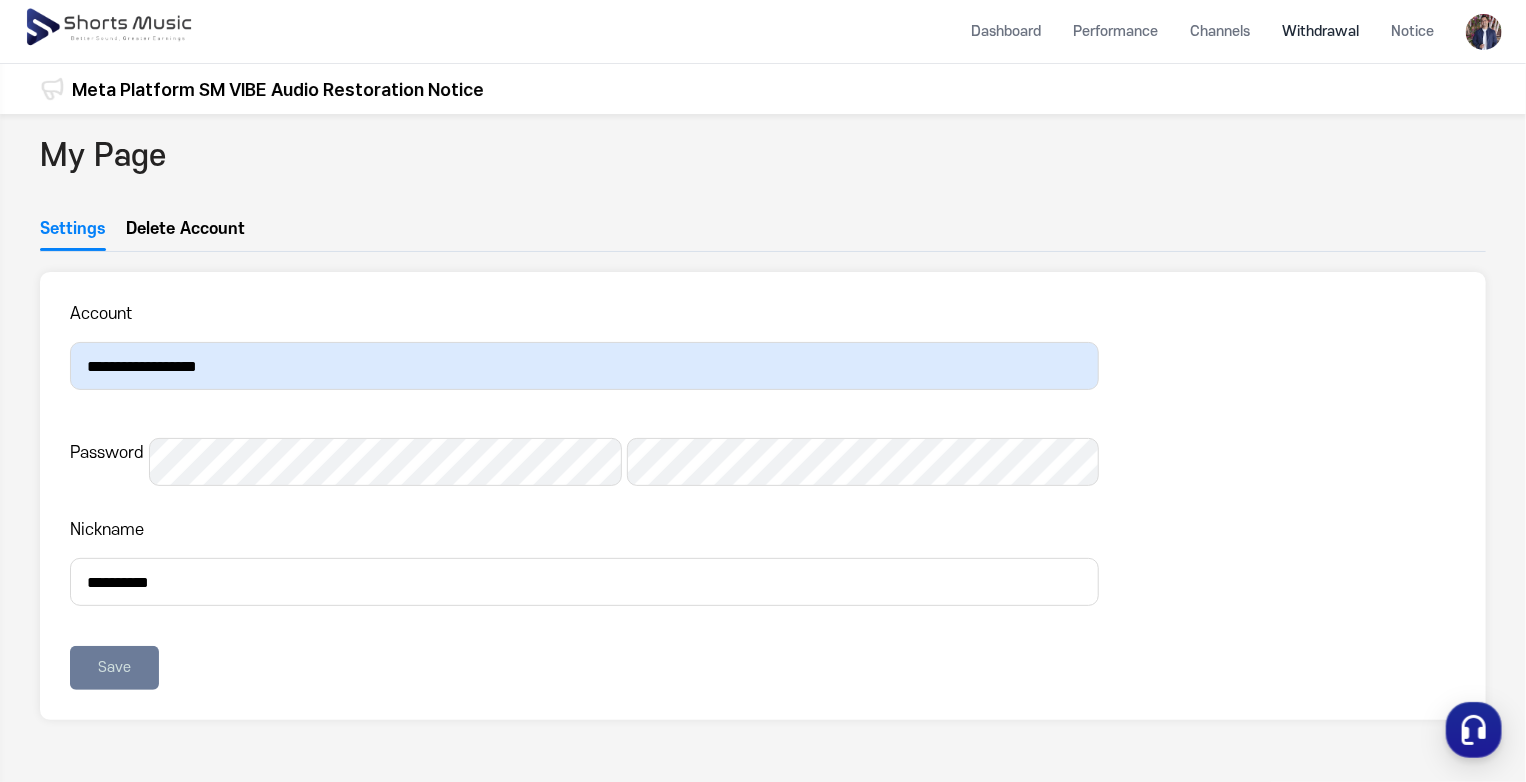 click on "Withdrawal" at bounding box center [1320, 31] 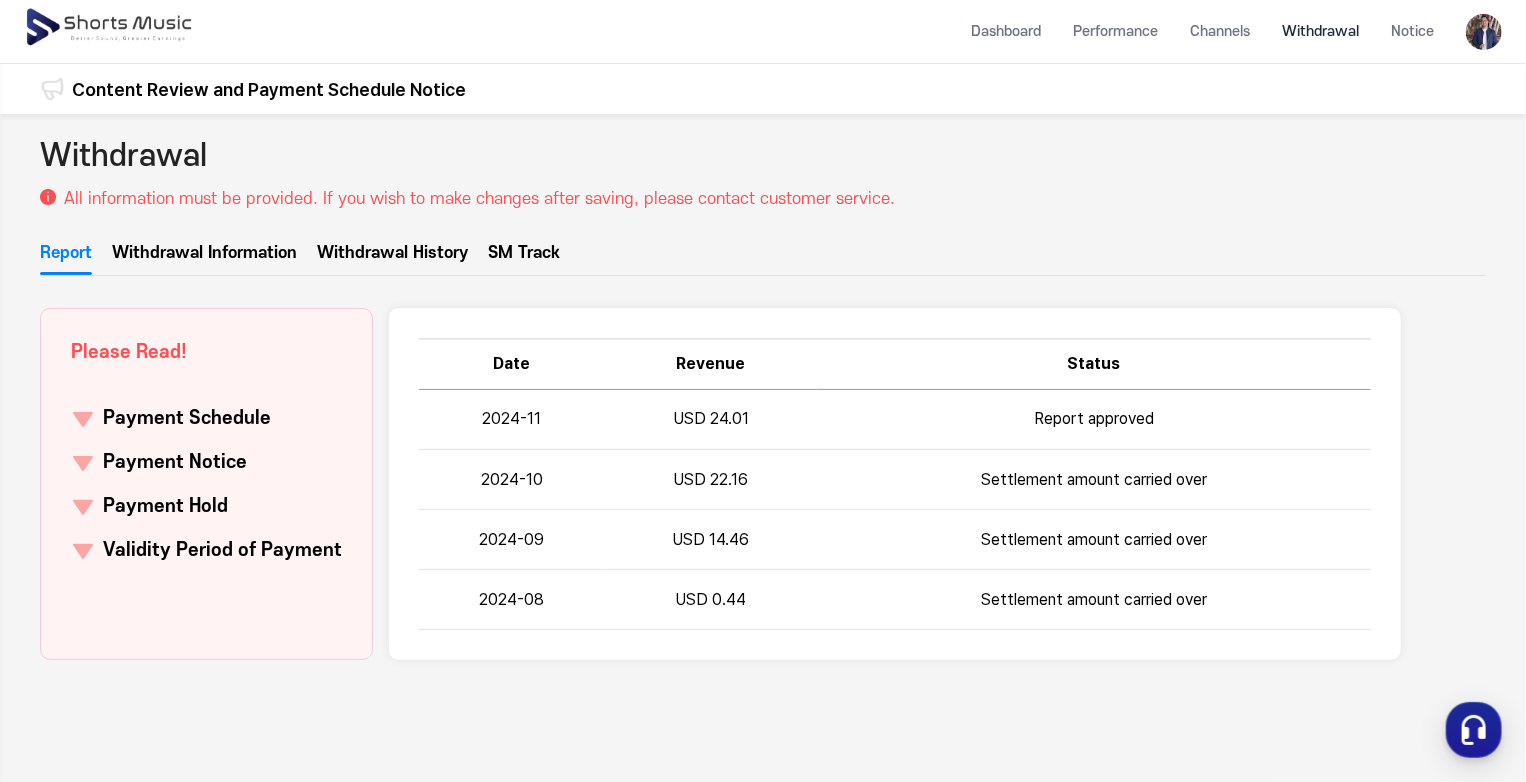 click on "SM Track" at bounding box center [524, 258] 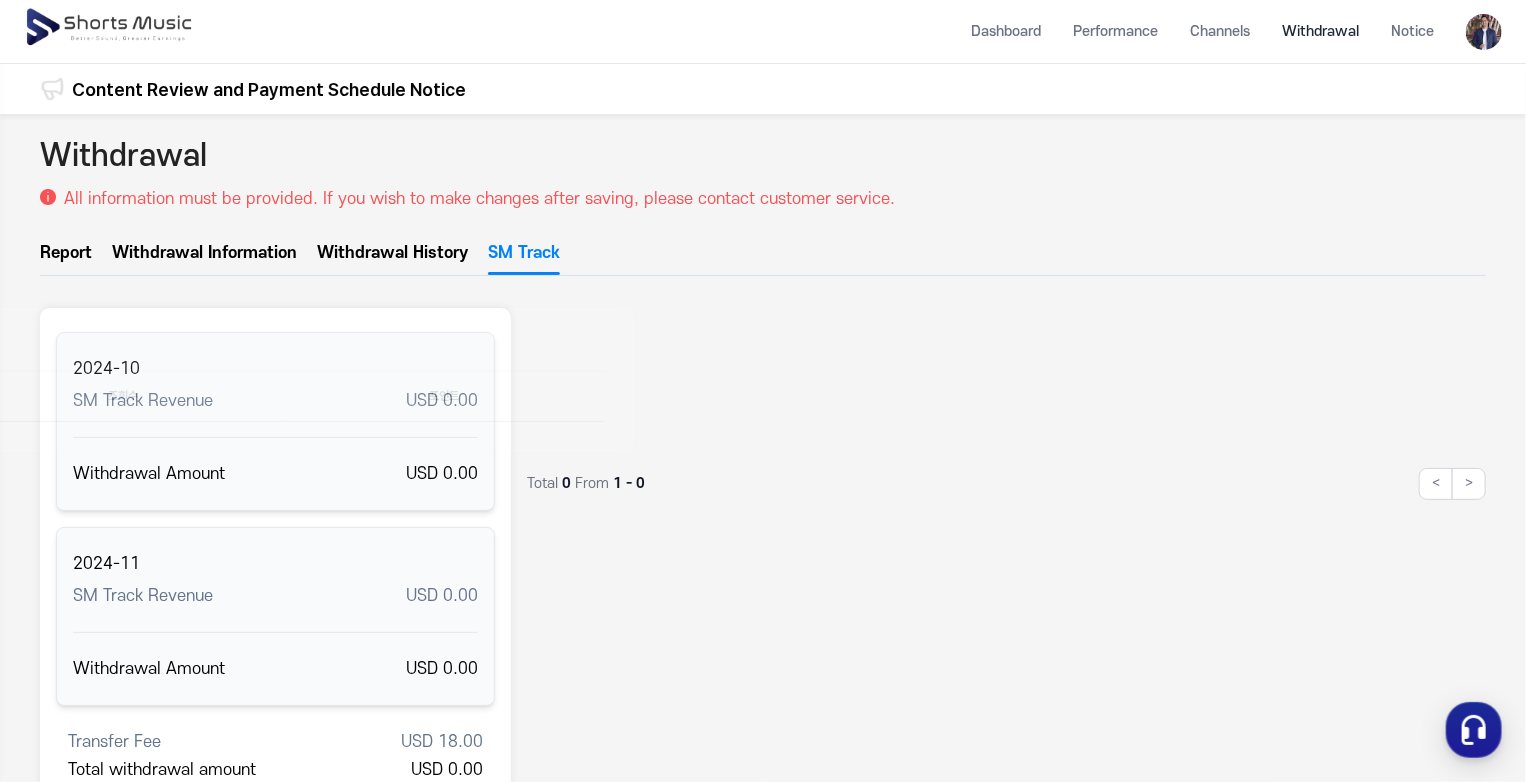 click on "Withdrawal History" at bounding box center (392, 258) 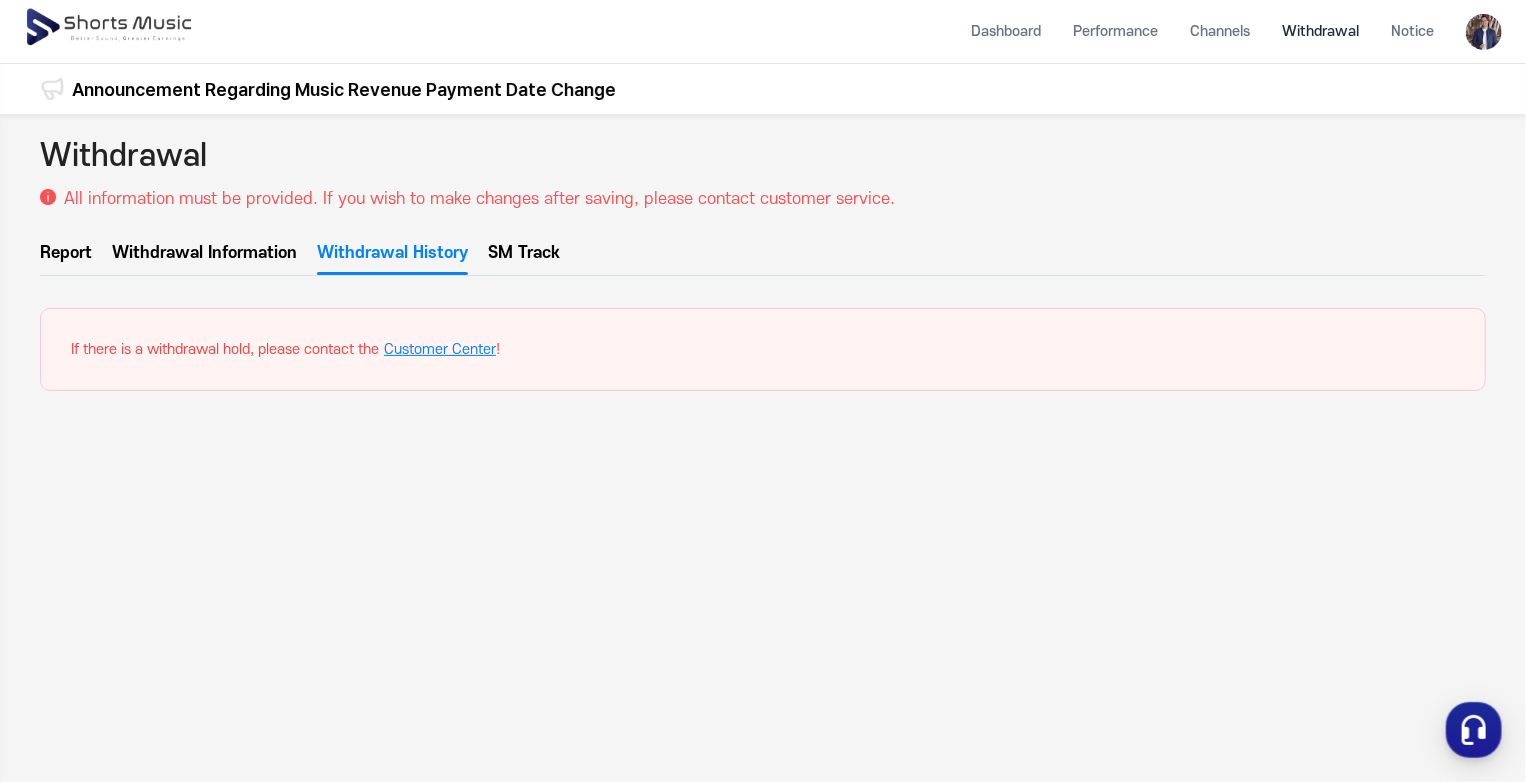 click on "Withdrawal Information" at bounding box center [204, 258] 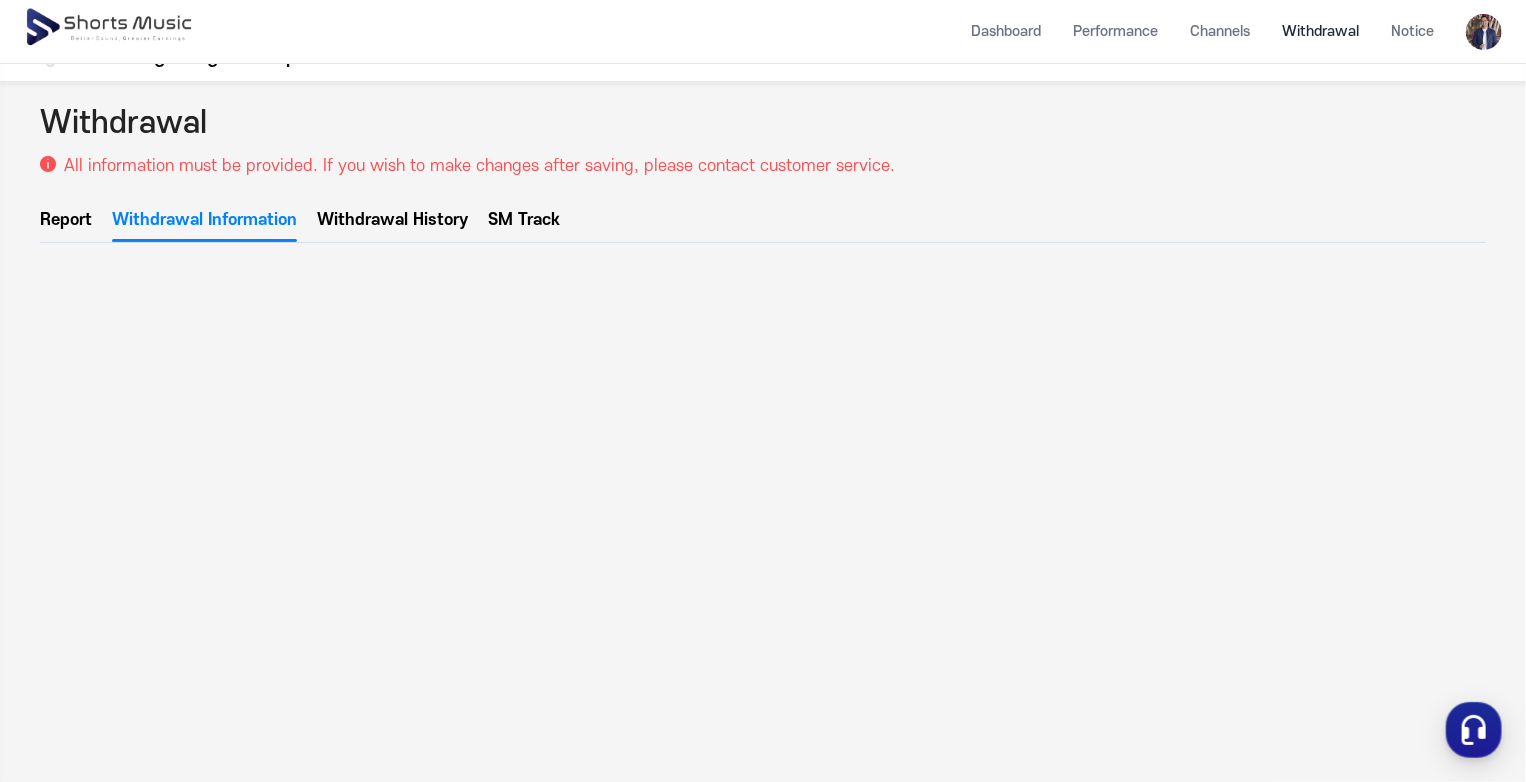 scroll, scrollTop: 0, scrollLeft: 0, axis: both 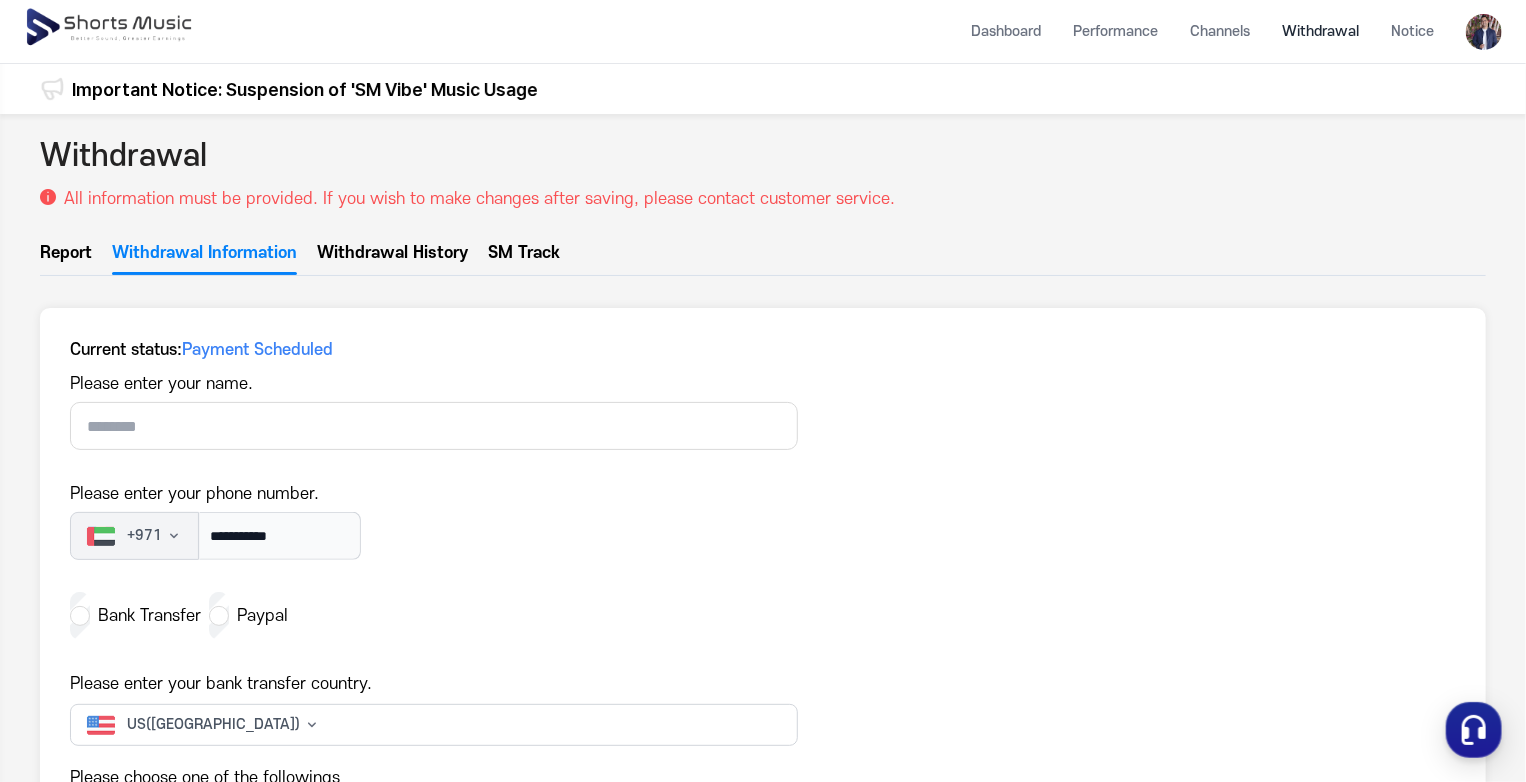 click on "Report" at bounding box center [66, 258] 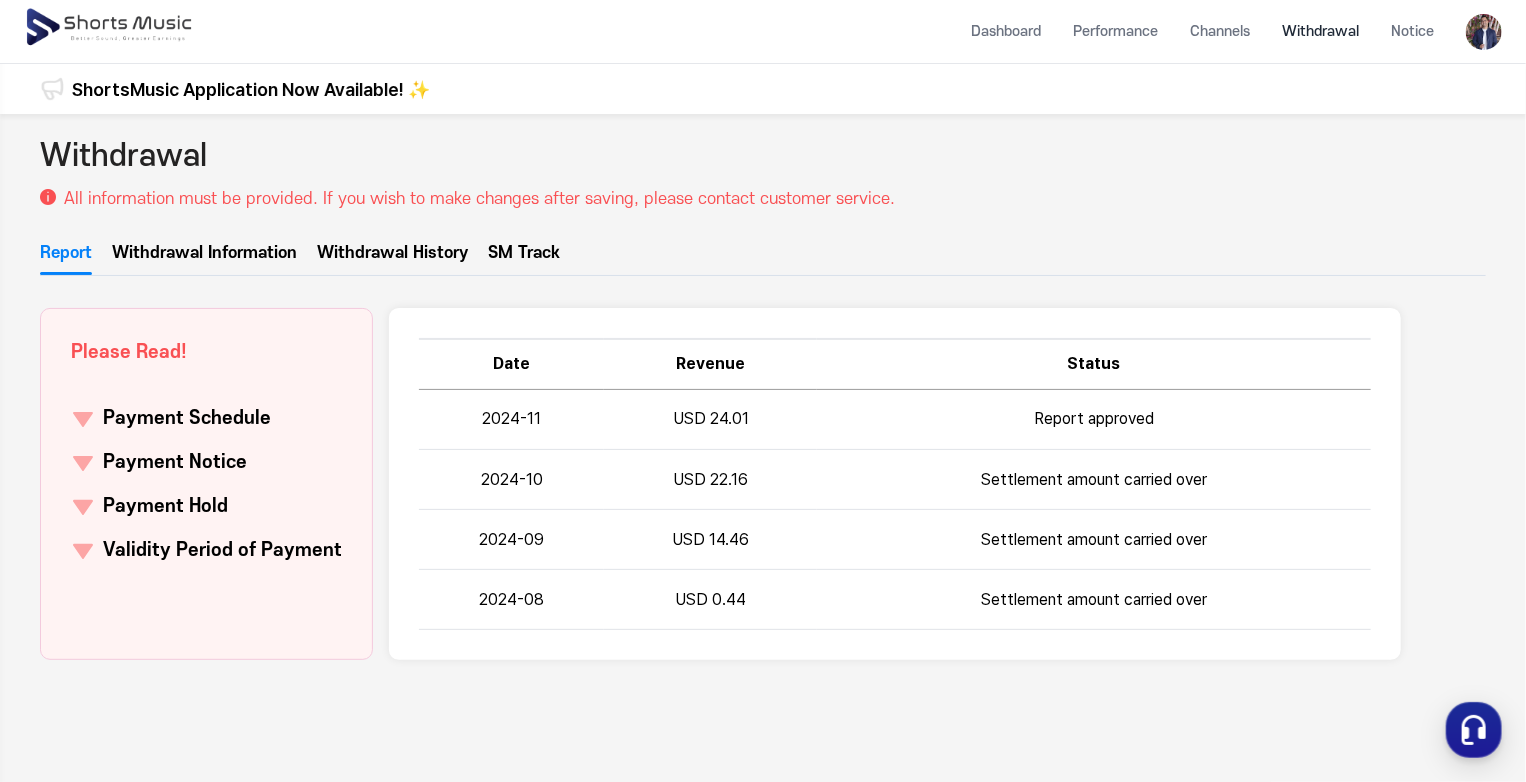 click on "Withdrawal" at bounding box center [1320, 31] 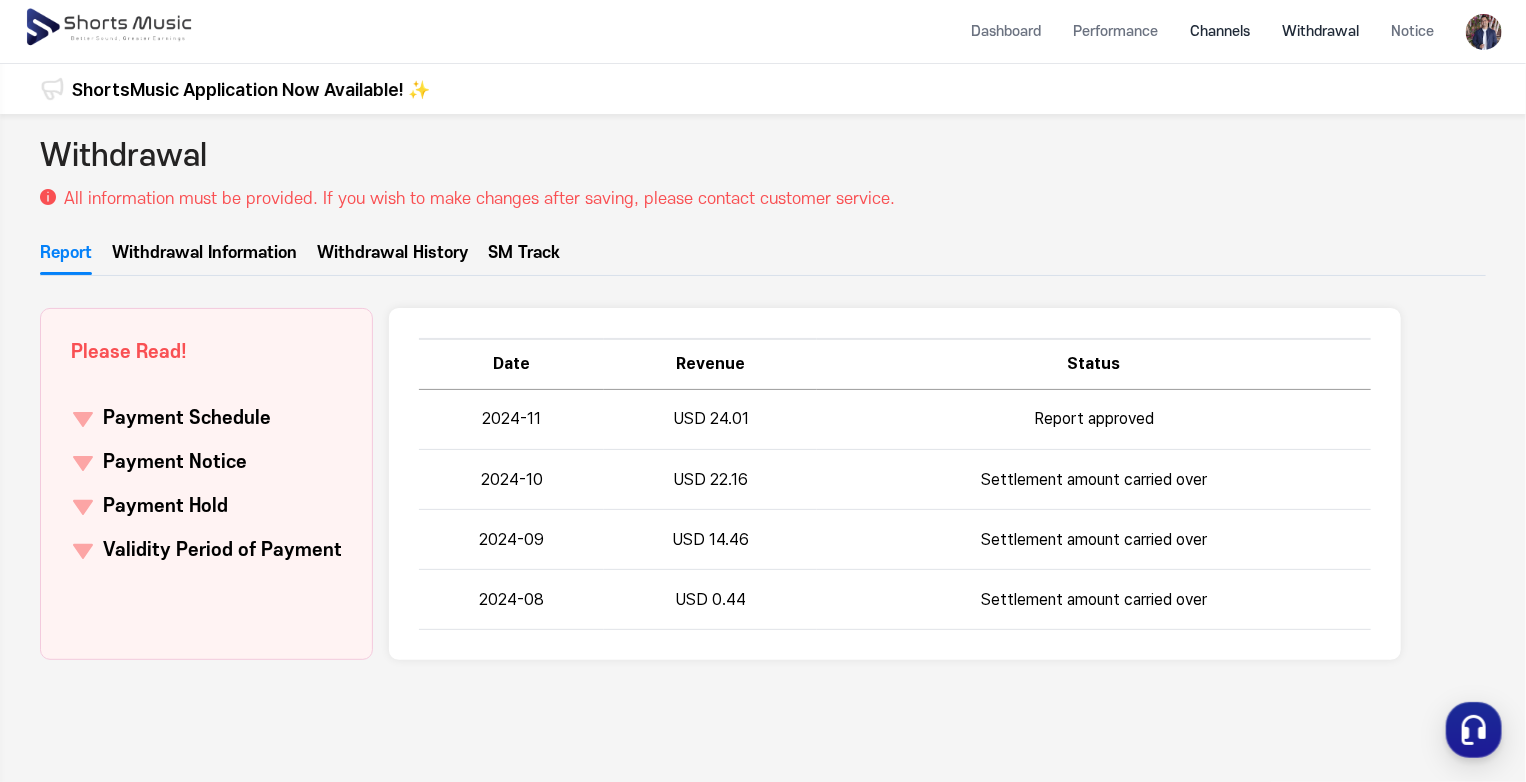 click on "Channels" at bounding box center (1220, 31) 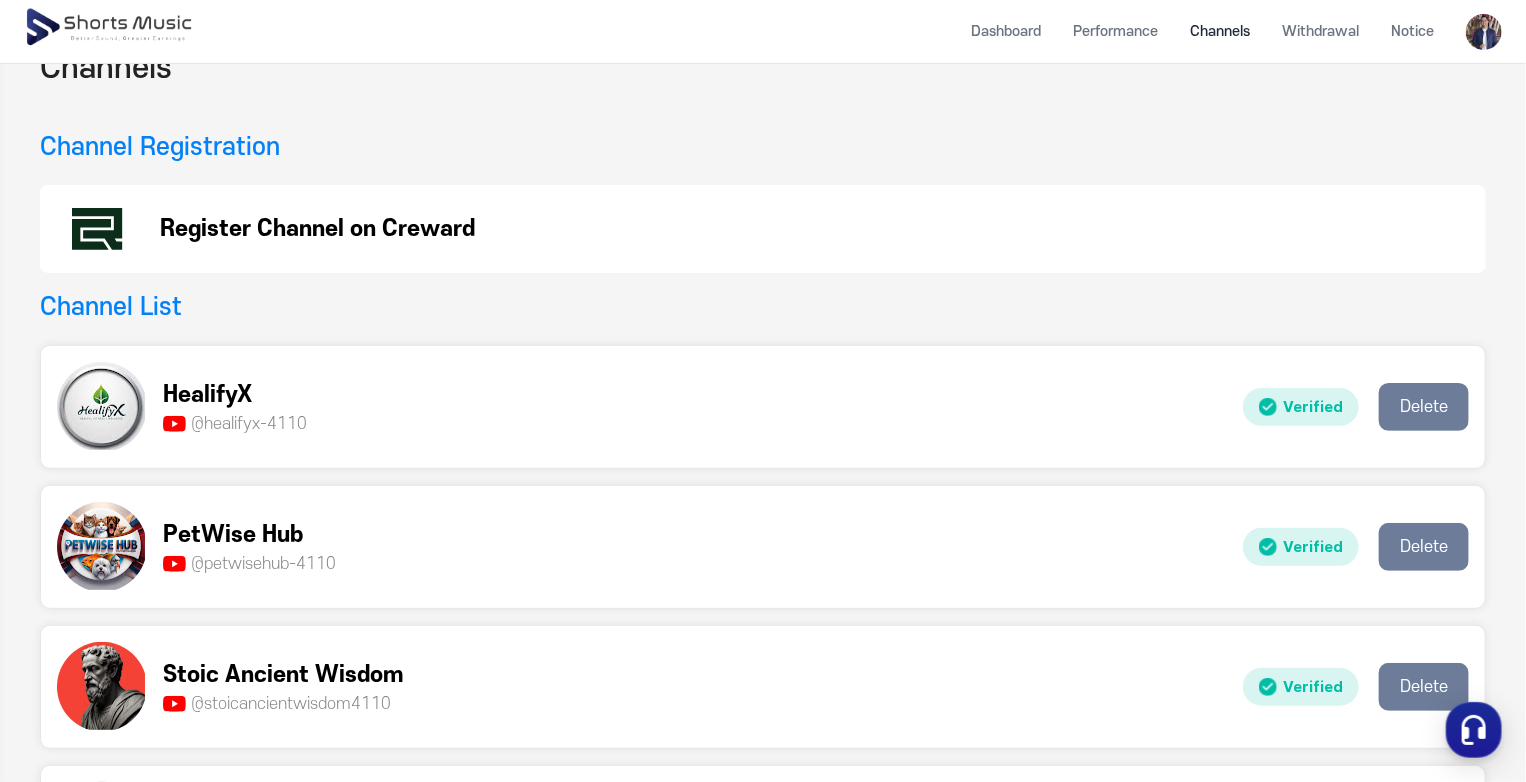 scroll, scrollTop: 0, scrollLeft: 0, axis: both 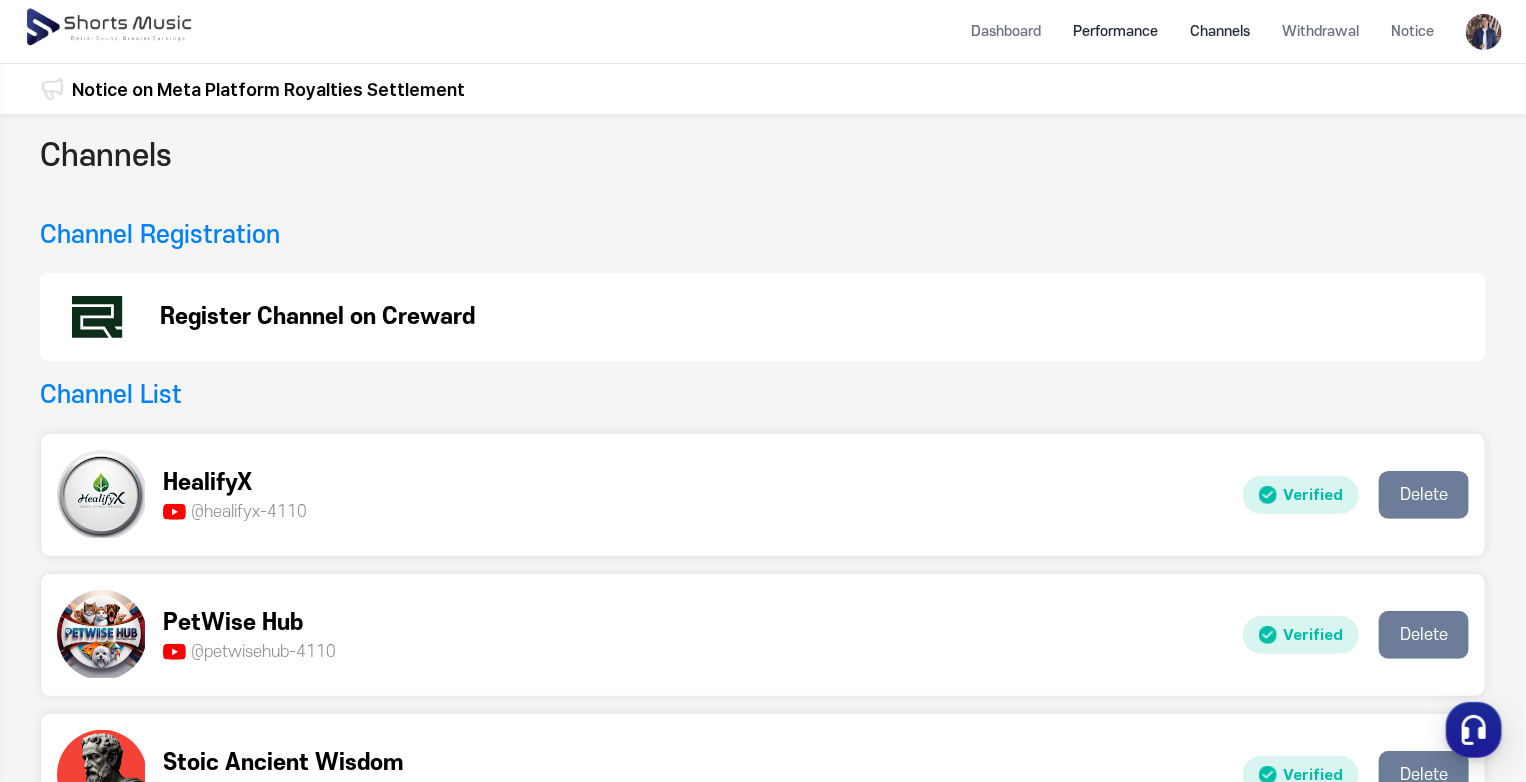 click on "Performance" at bounding box center [1115, 31] 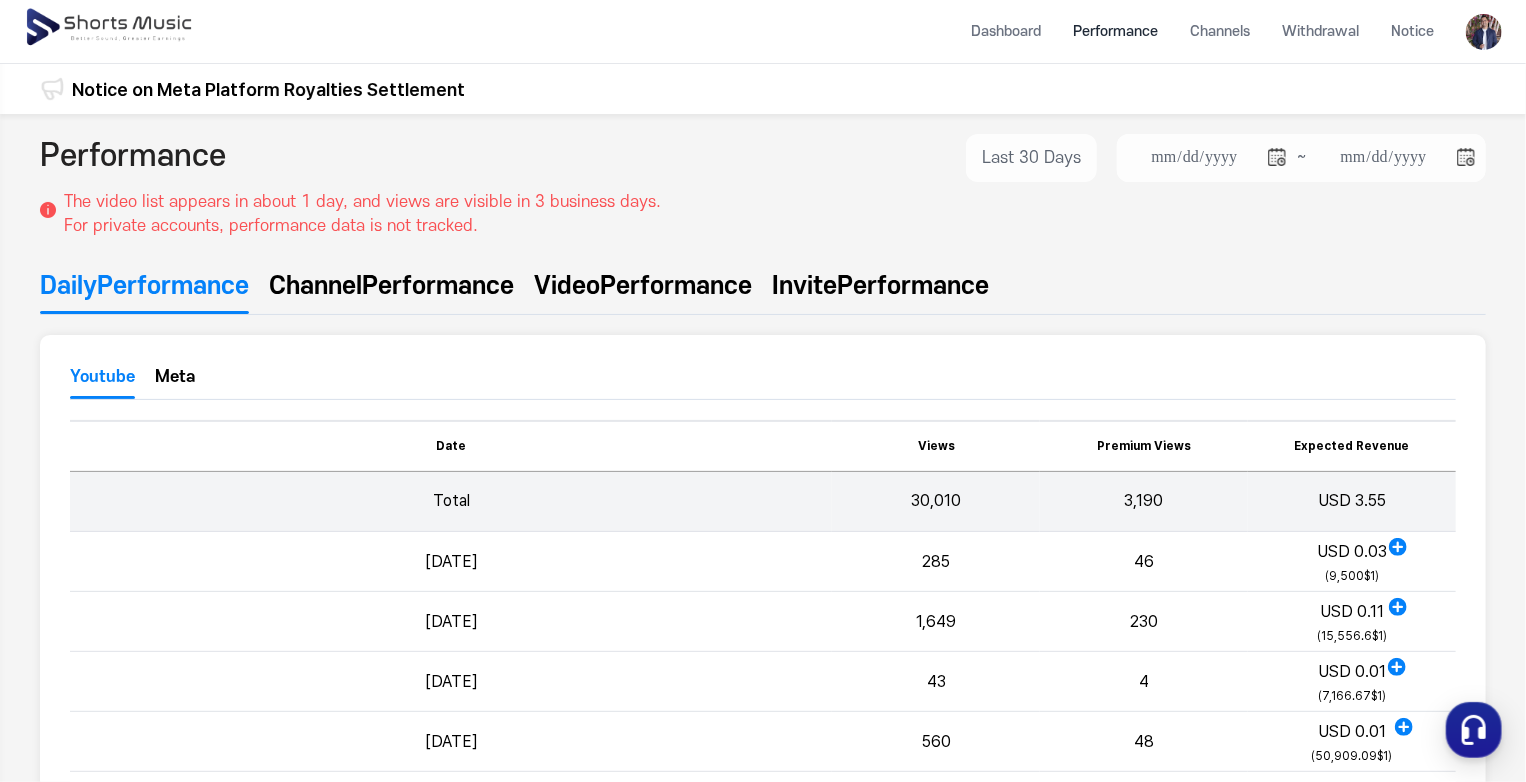 click on "Video" at bounding box center [567, 286] 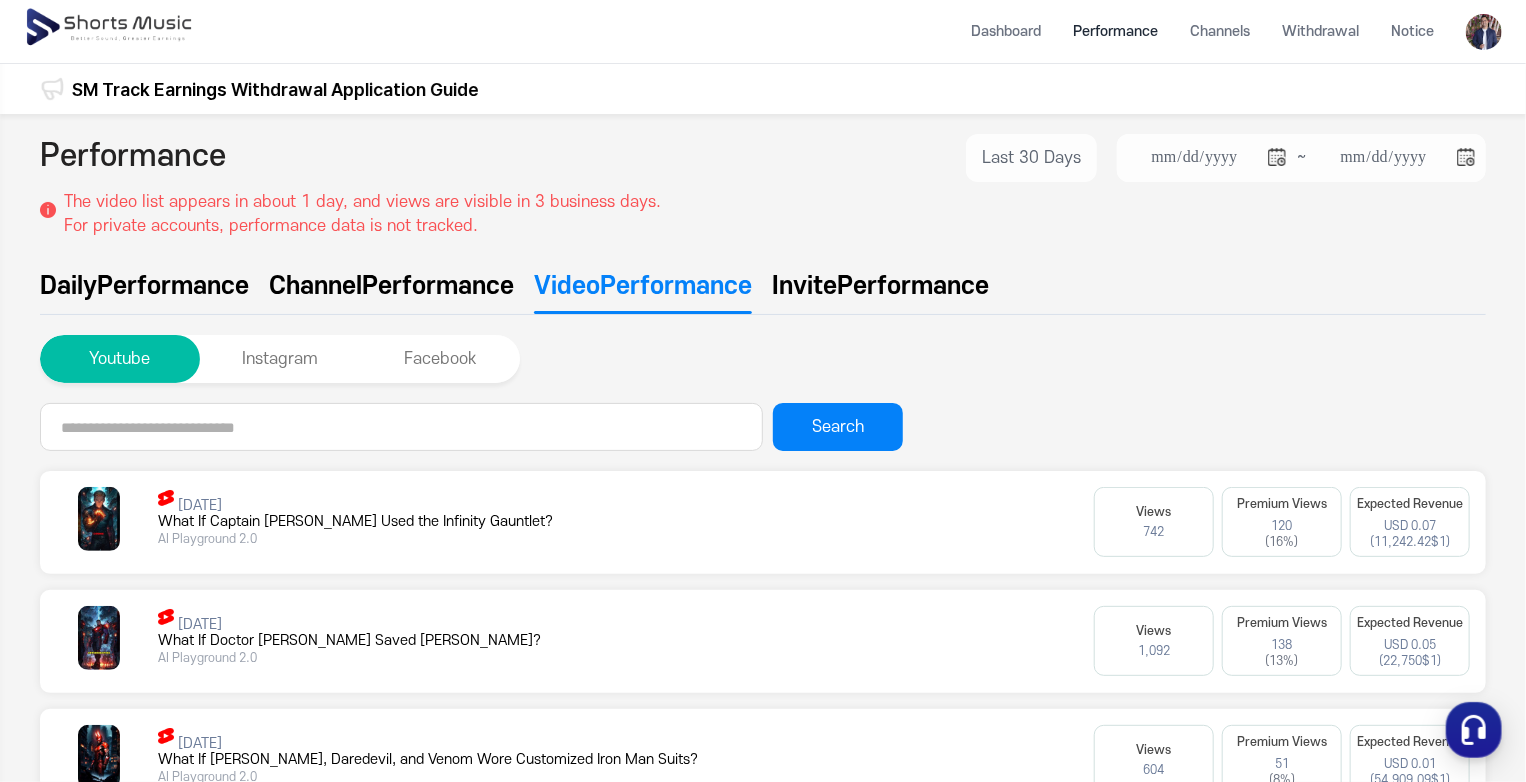 click on "Performance" at bounding box center (438, 286) 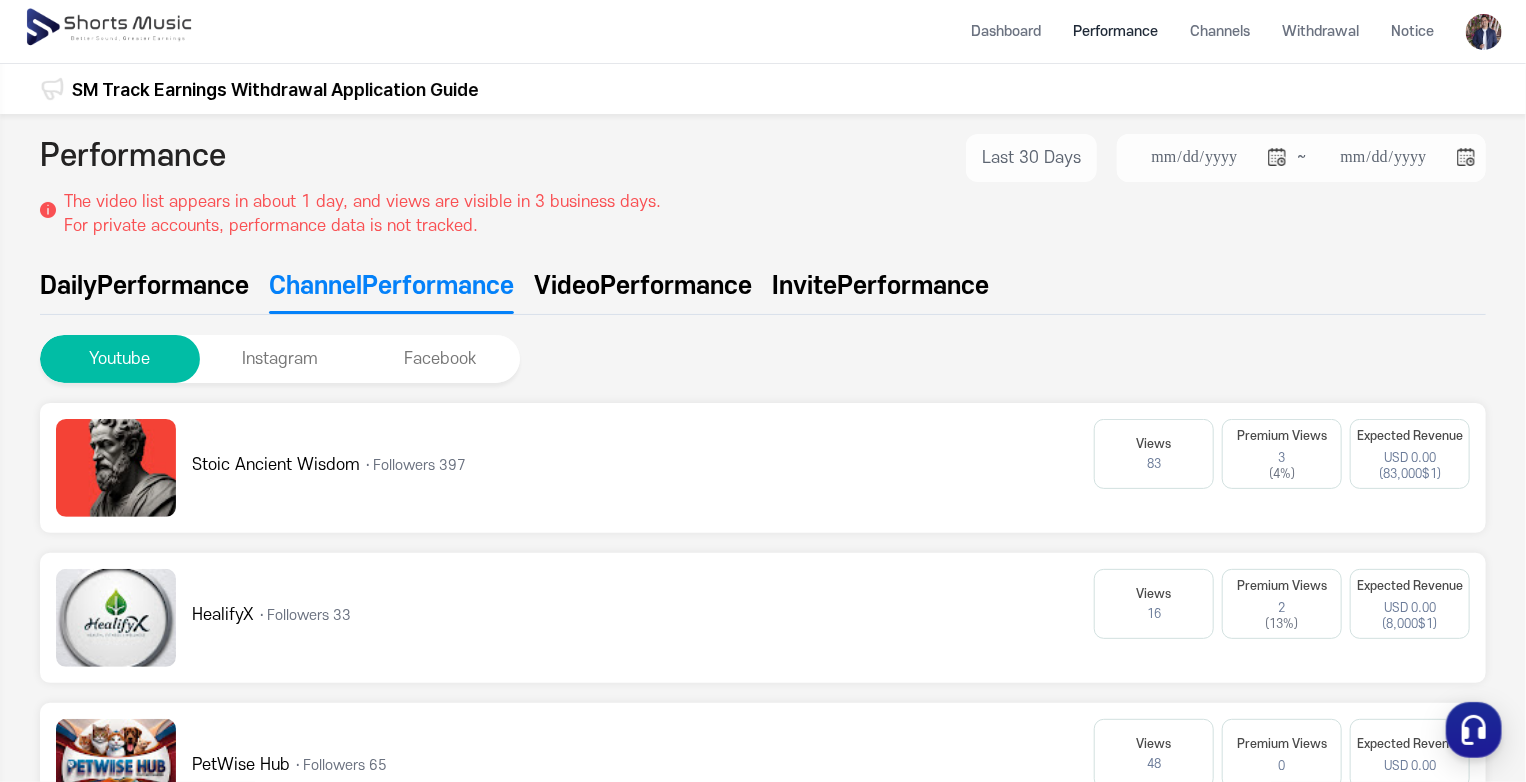 click on "Performance" at bounding box center [913, 286] 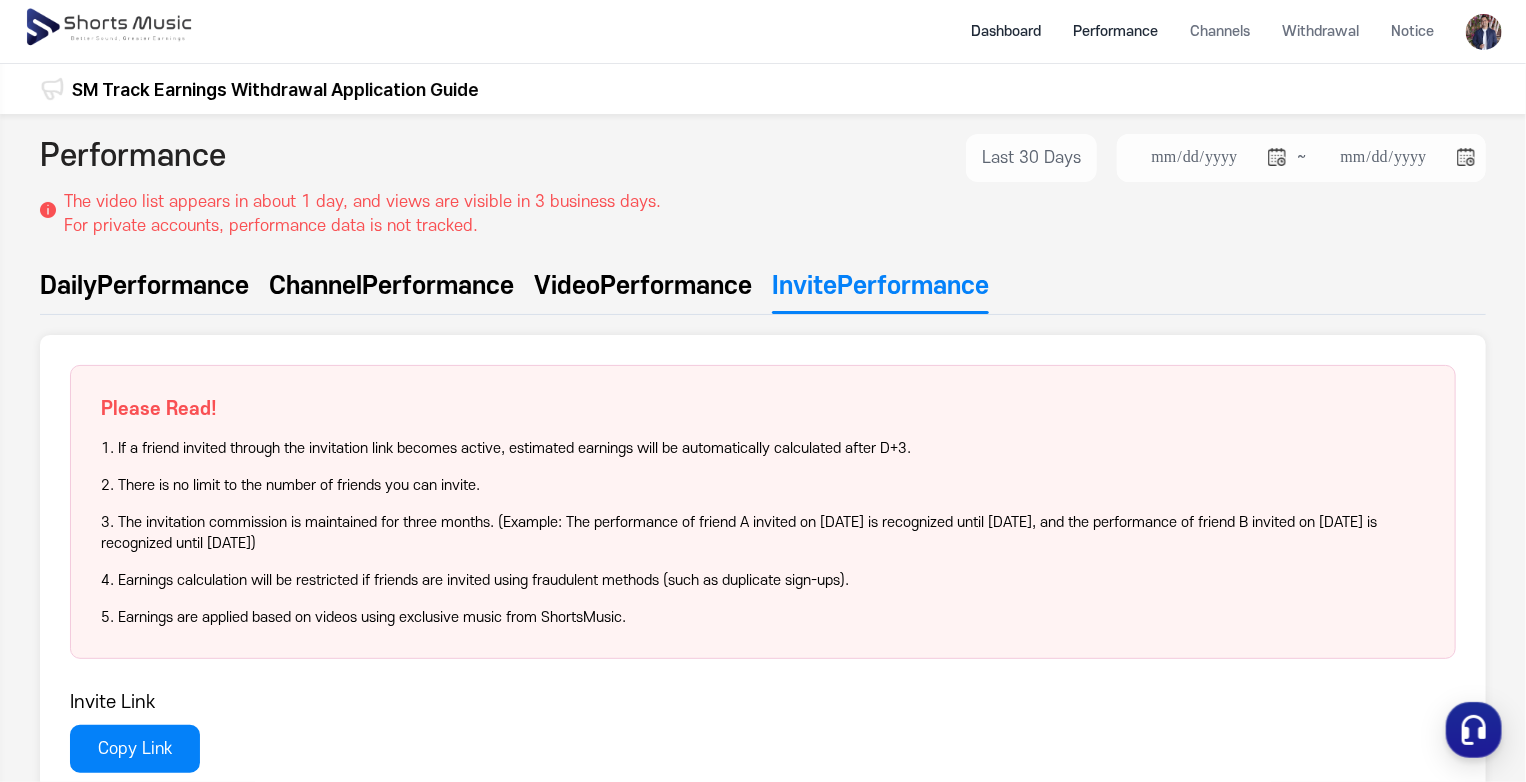 click on "Dashboard" at bounding box center (1006, 31) 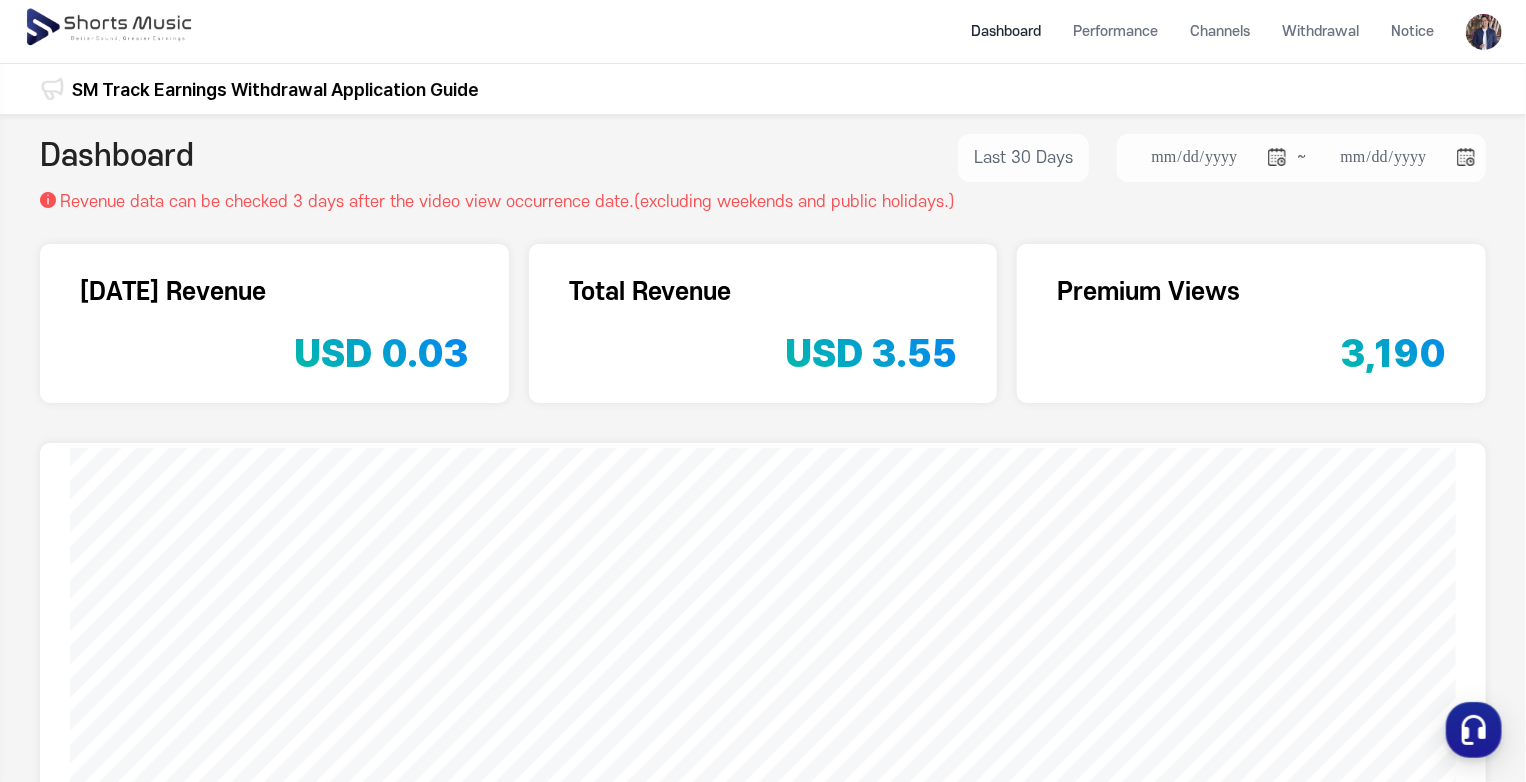 click on "Today's Revenue   USD   0.03" at bounding box center [274, 323] 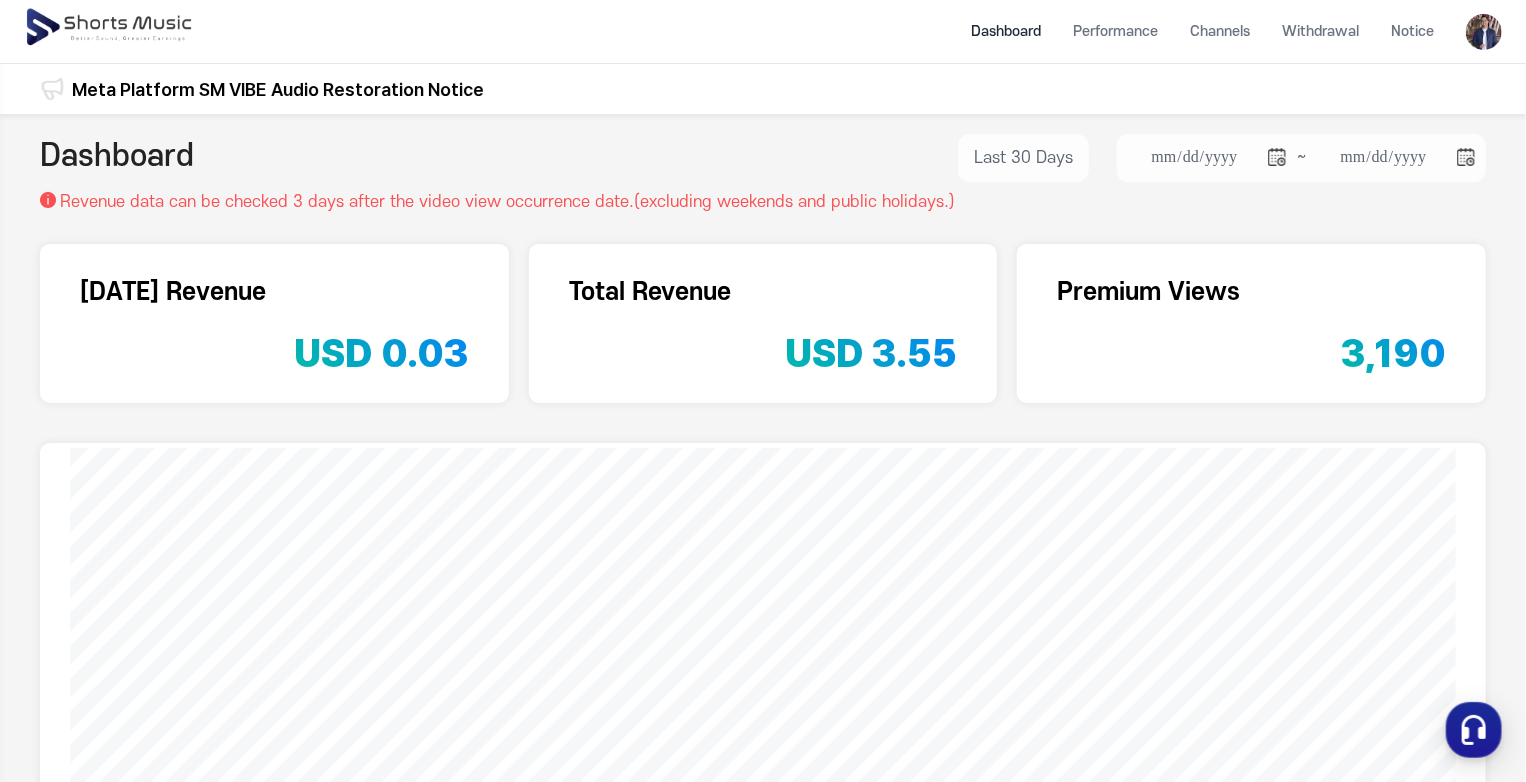 click on "Premium Views" at bounding box center (1251, 292) 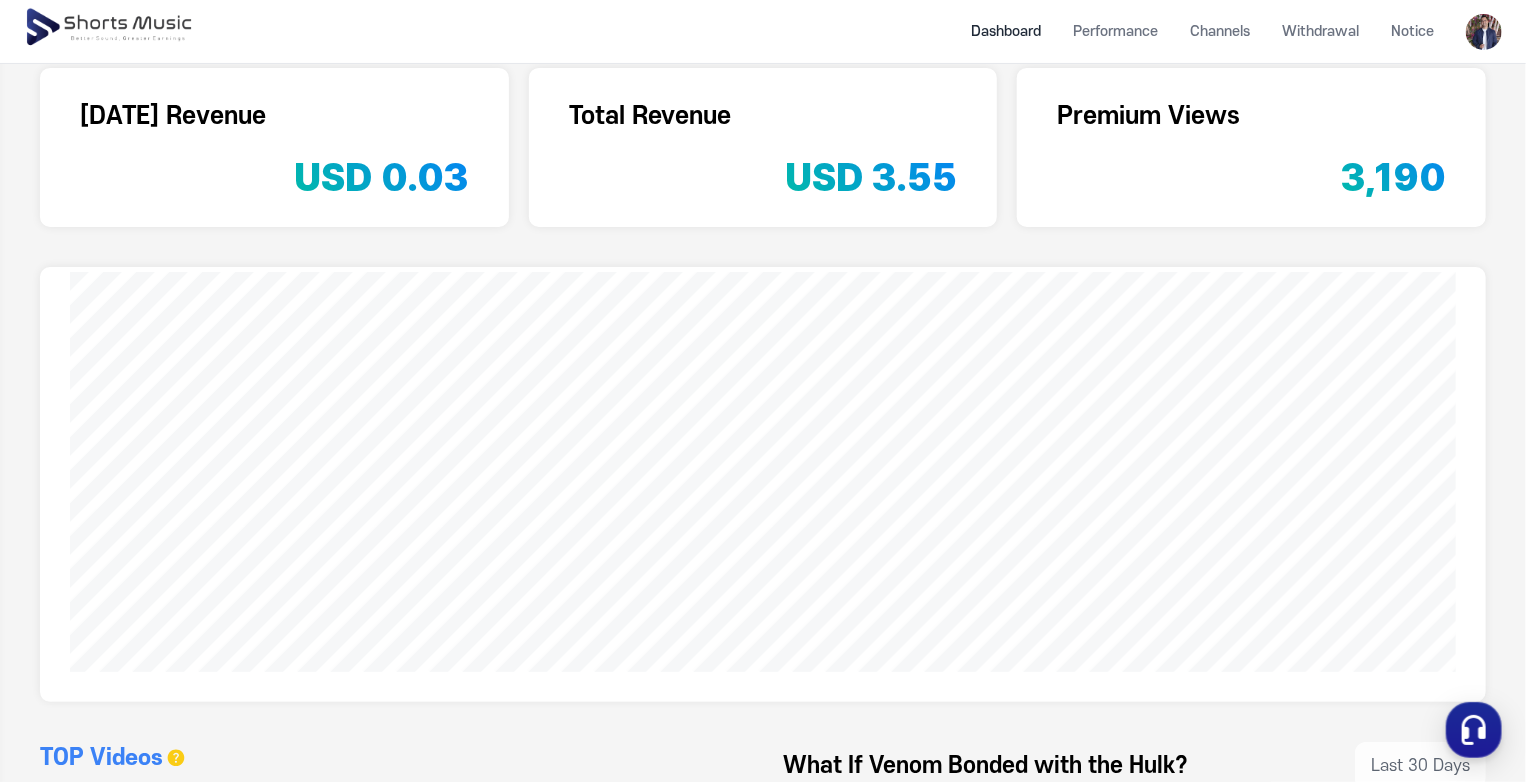 scroll, scrollTop: 0, scrollLeft: 0, axis: both 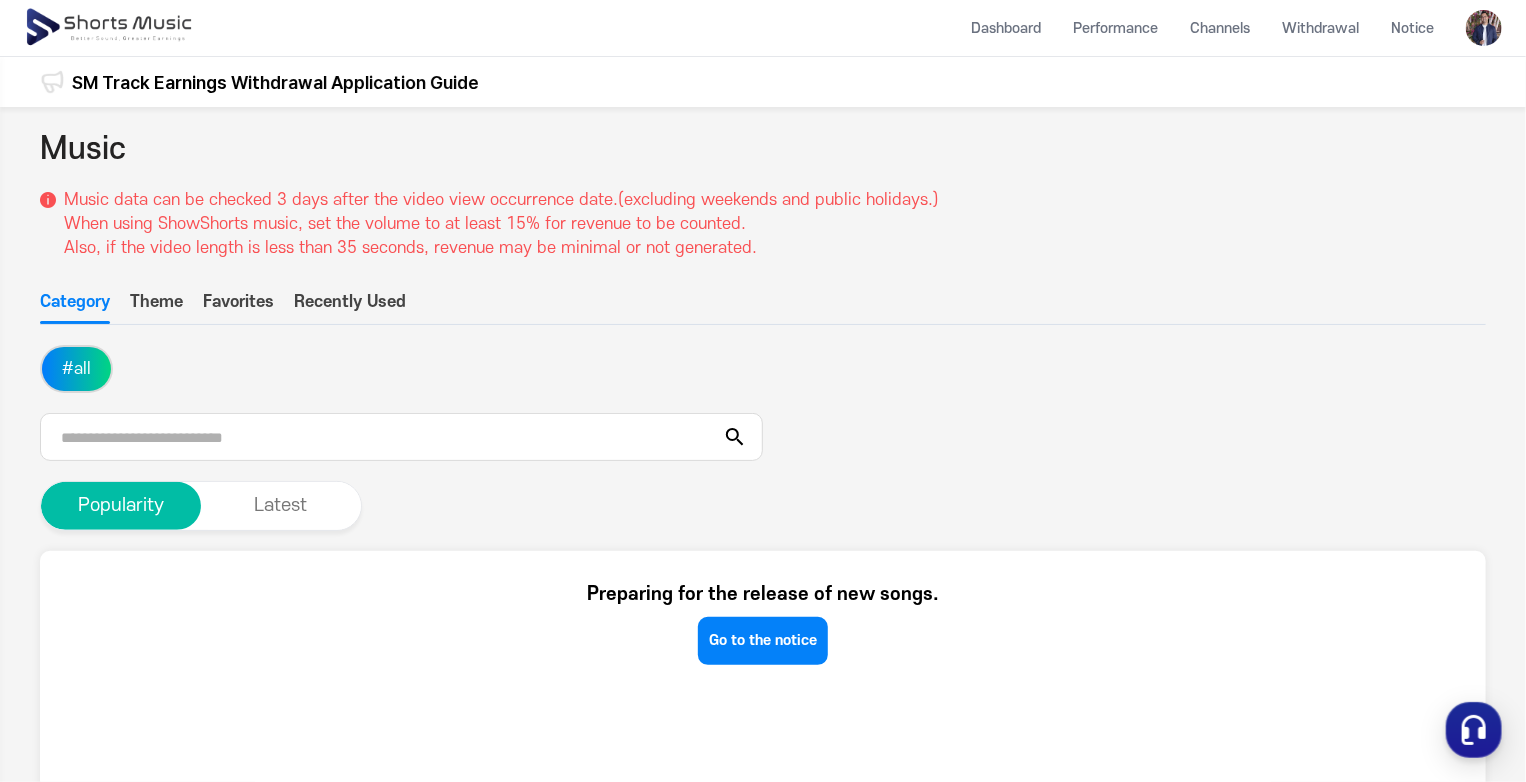 click on "Theme" at bounding box center (156, 307) 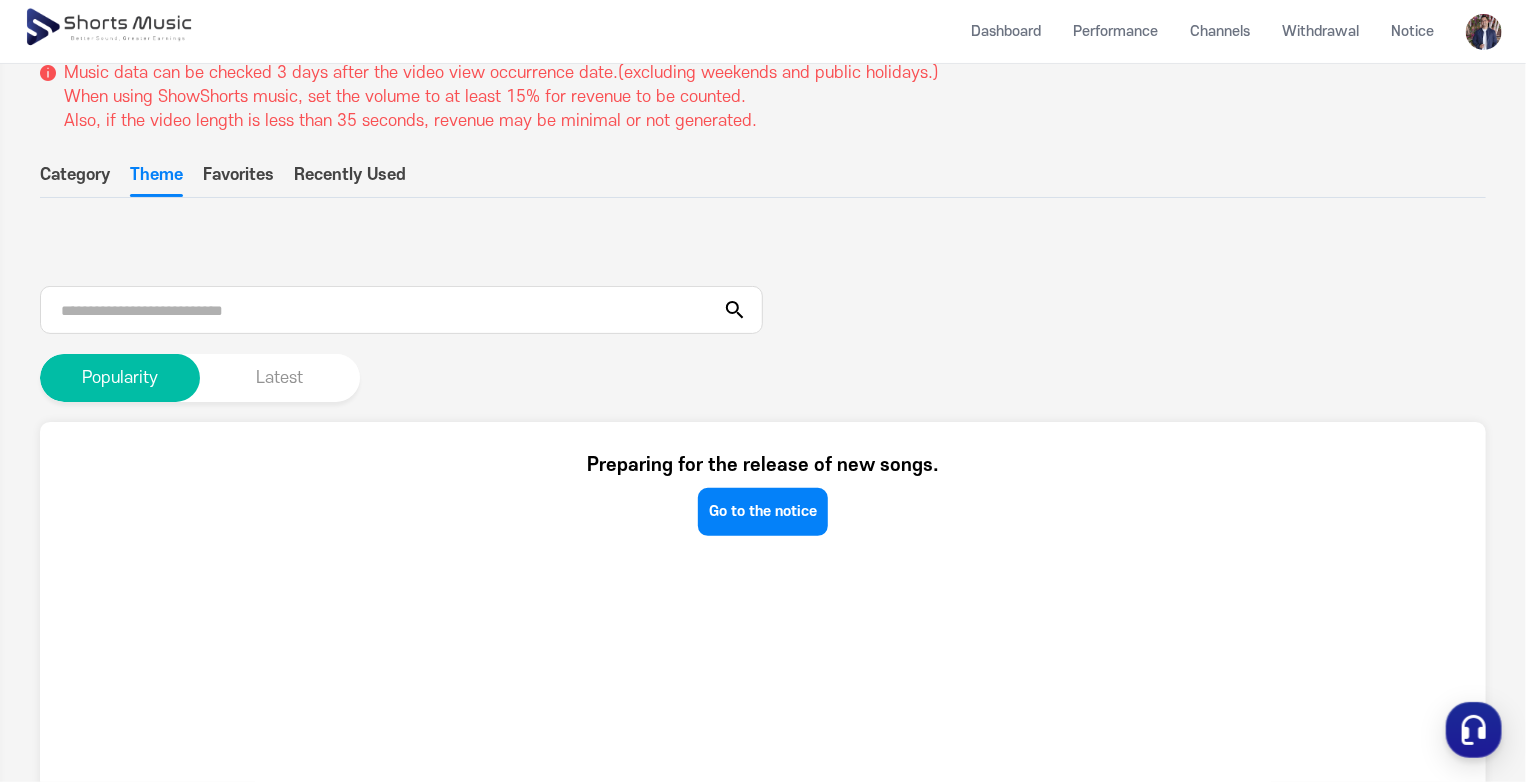 scroll, scrollTop: 100, scrollLeft: 0, axis: vertical 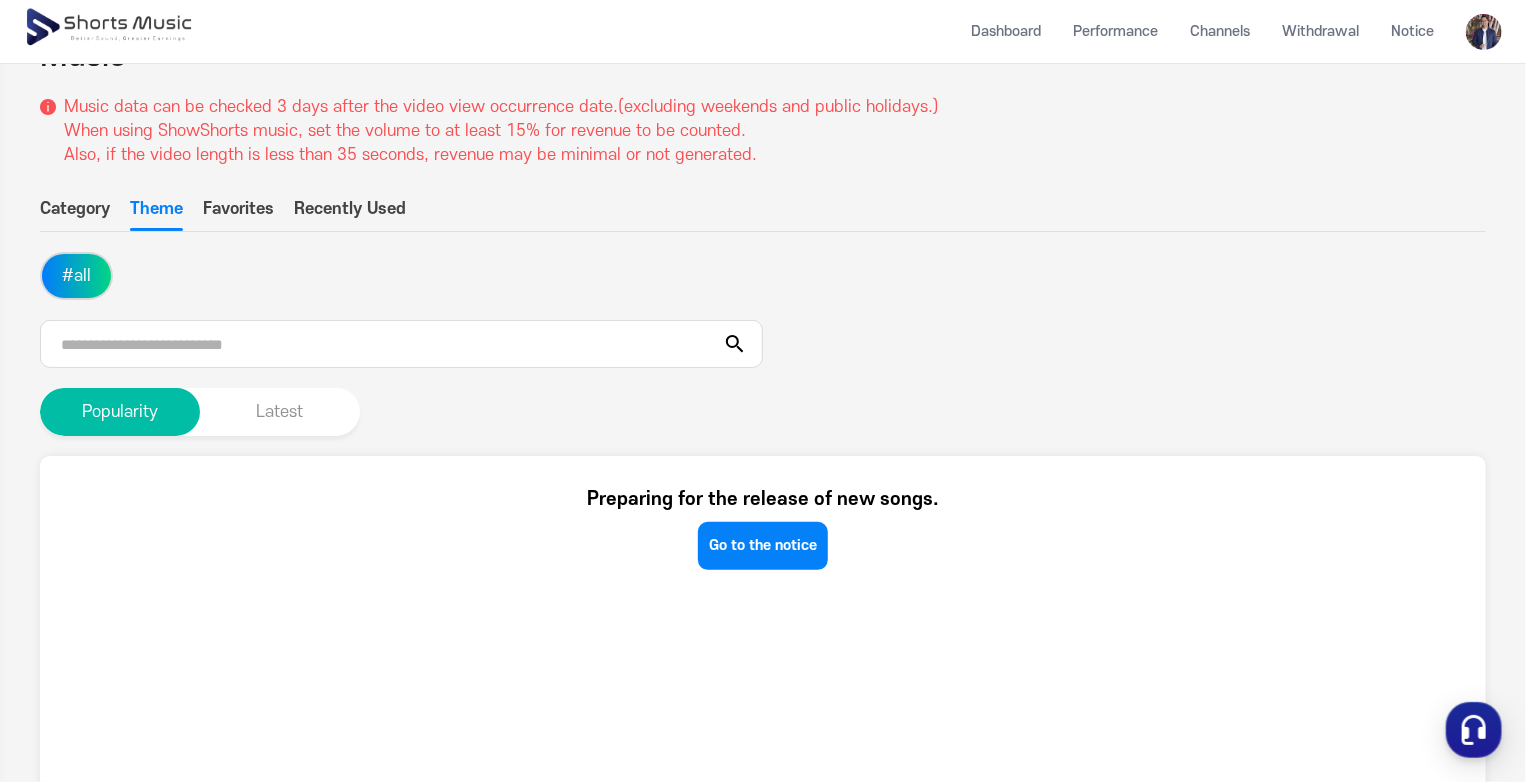 click on "Latest" at bounding box center [280, 412] 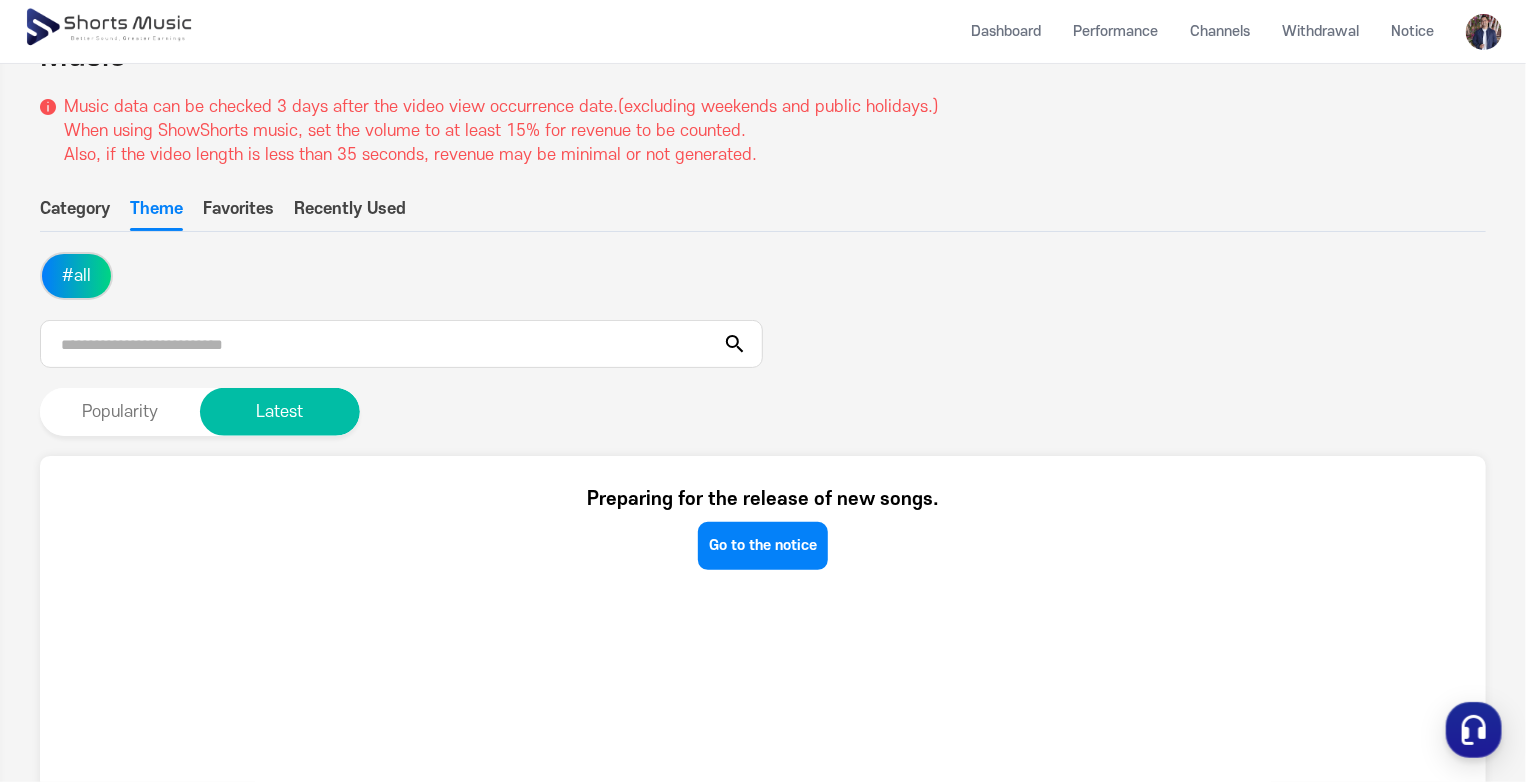 drag, startPoint x: 135, startPoint y: 408, endPoint x: 178, endPoint y: 443, distance: 55.443665 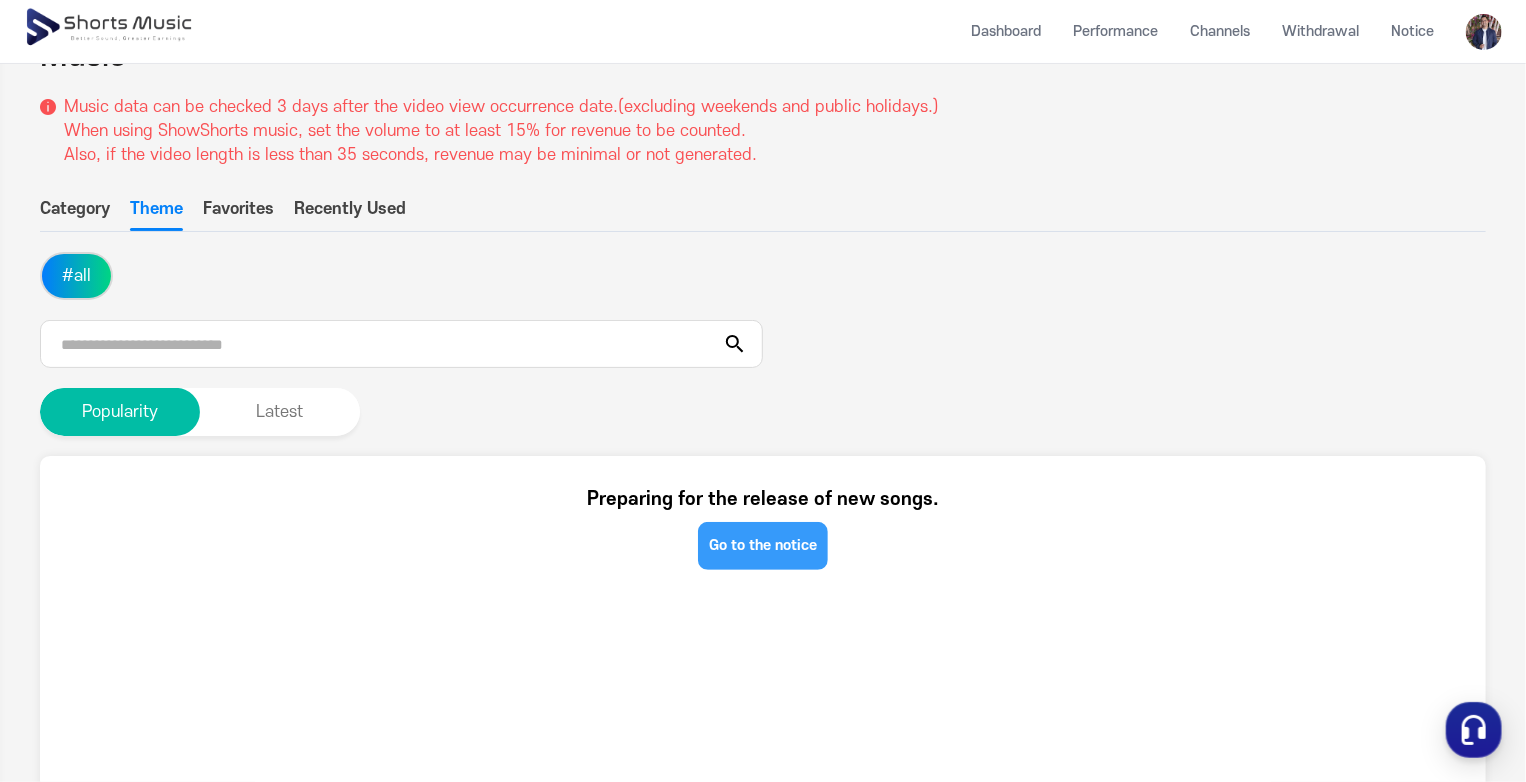 click on "Go to the notice" at bounding box center (763, 546) 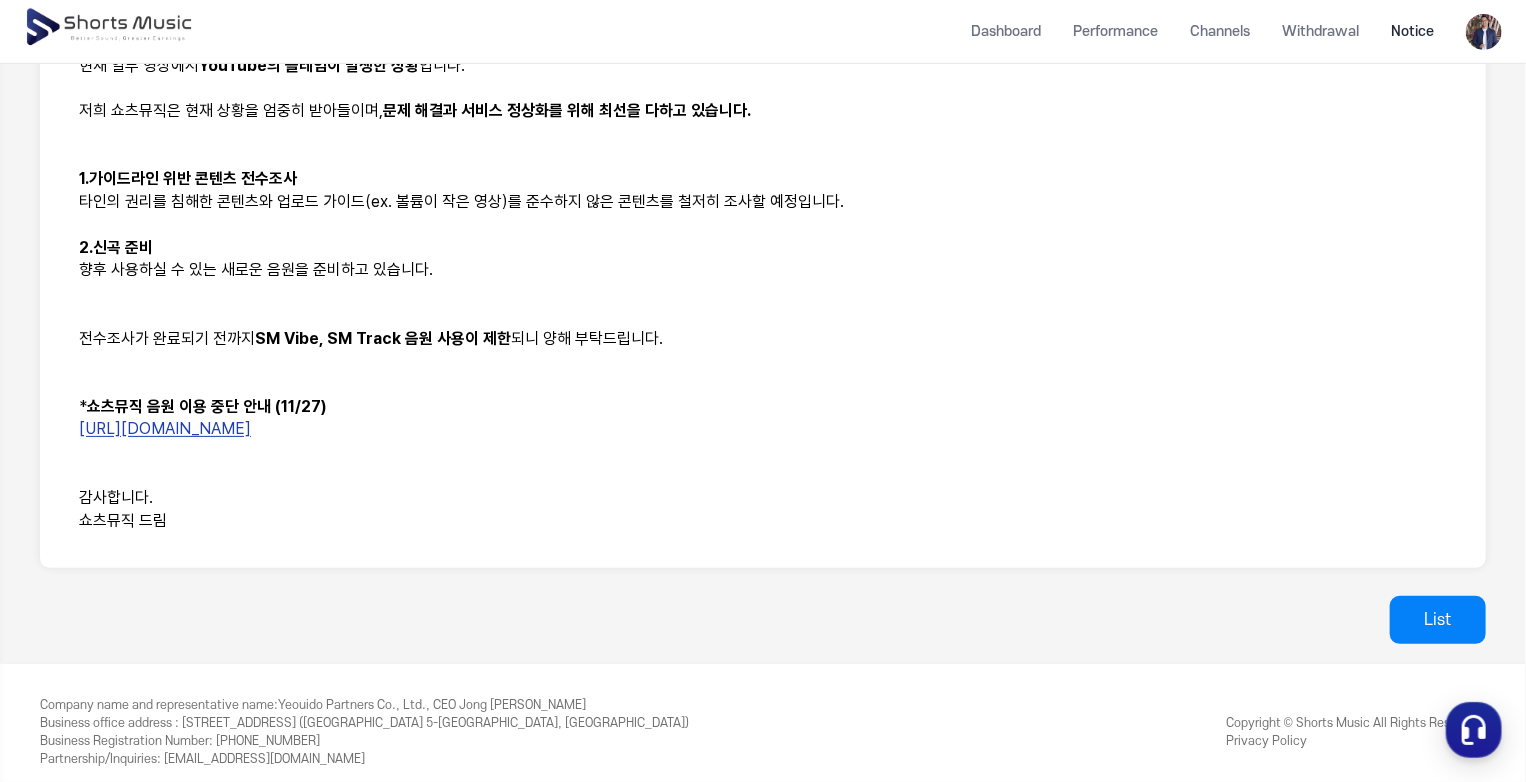 scroll, scrollTop: 461, scrollLeft: 0, axis: vertical 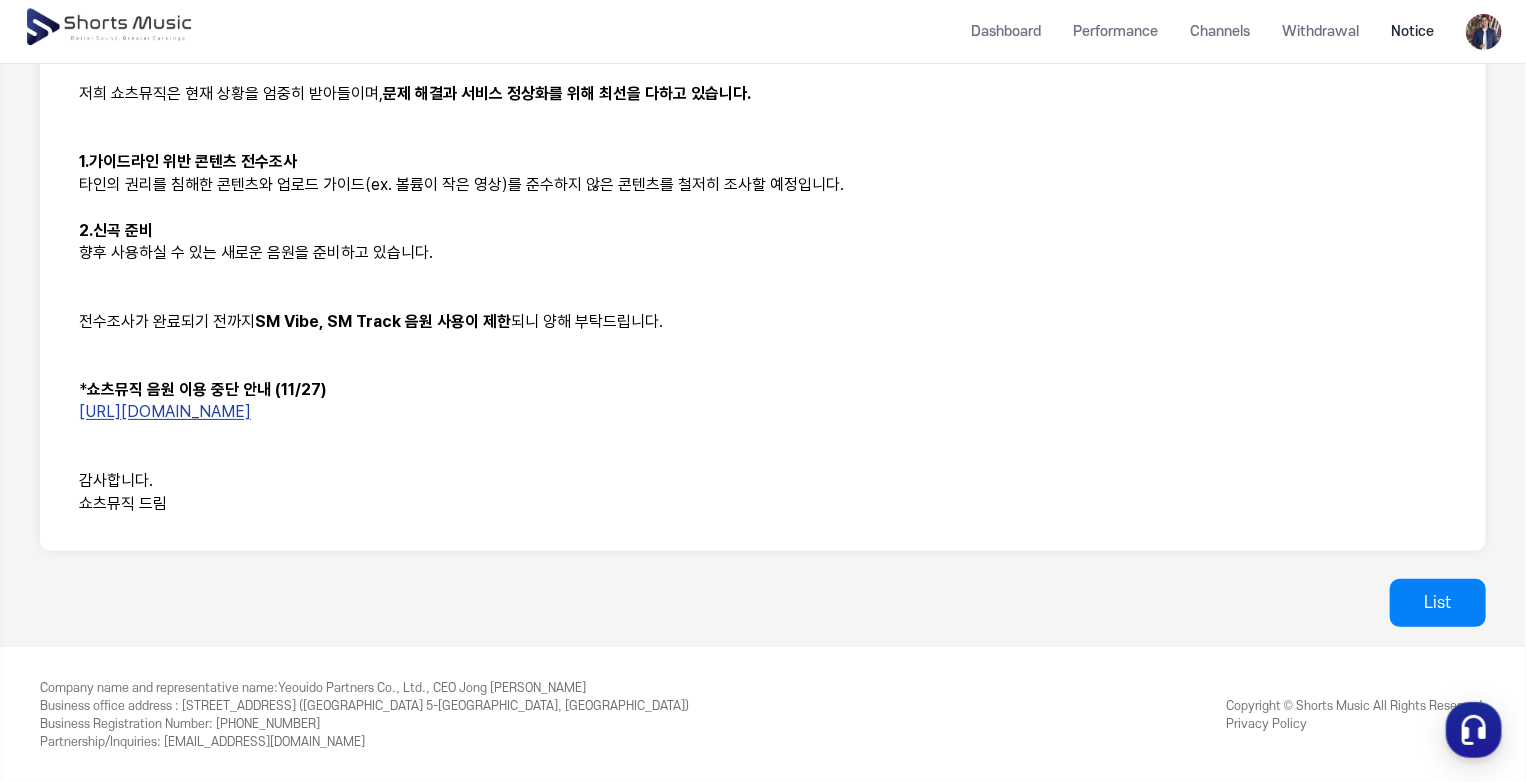 click on "[URL][DOMAIN_NAME]" at bounding box center (165, 412) 